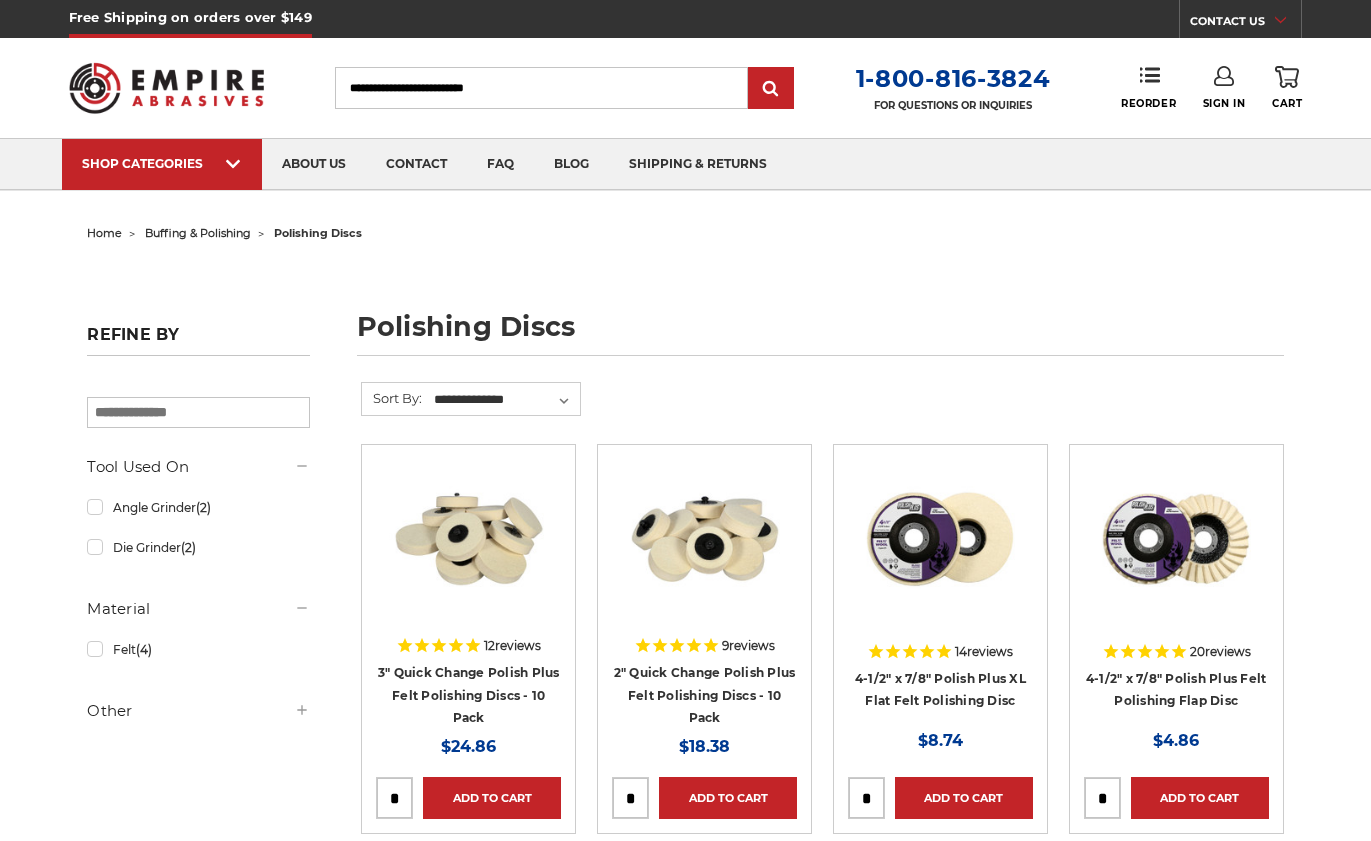 scroll, scrollTop: 0, scrollLeft: 0, axis: both 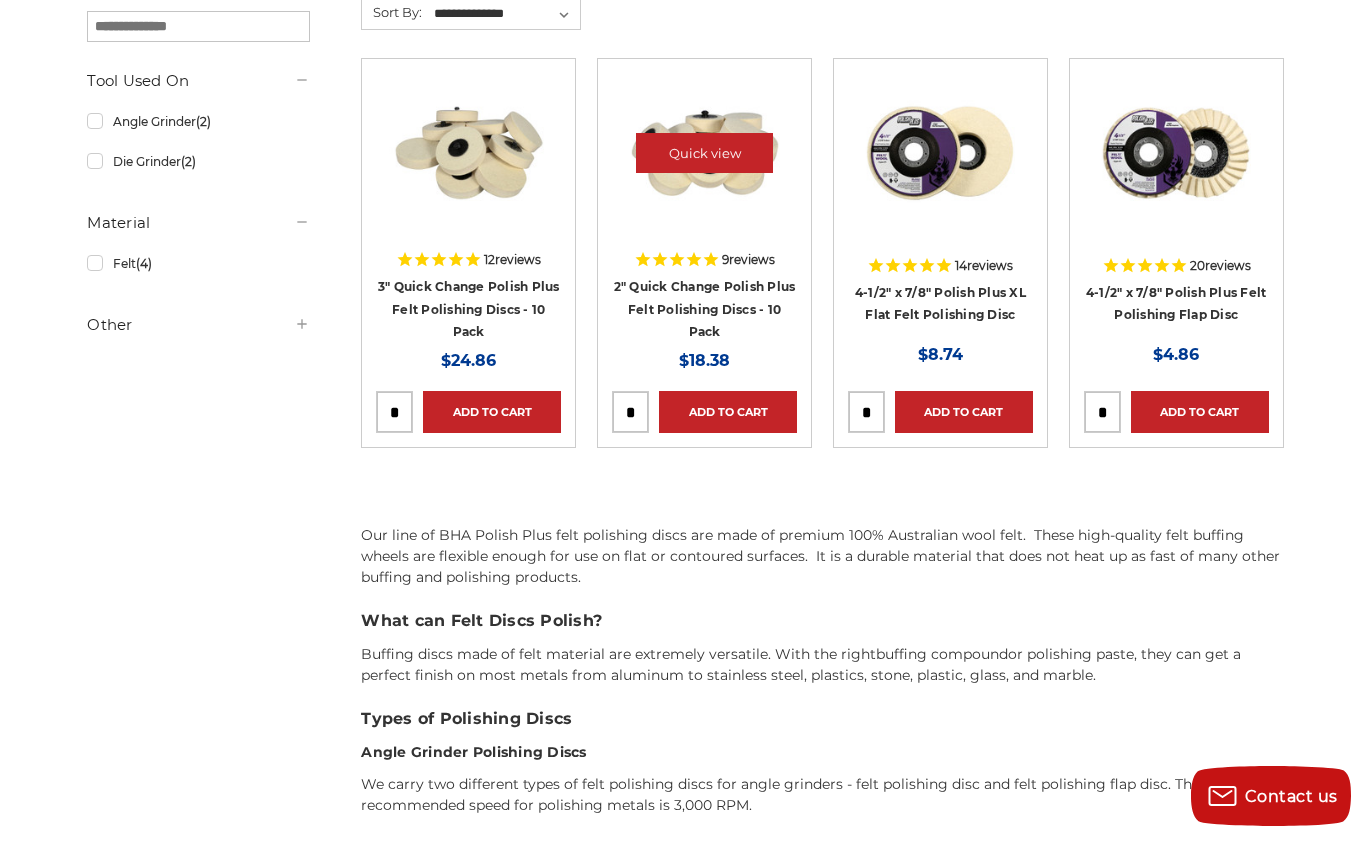 click at bounding box center [705, 153] 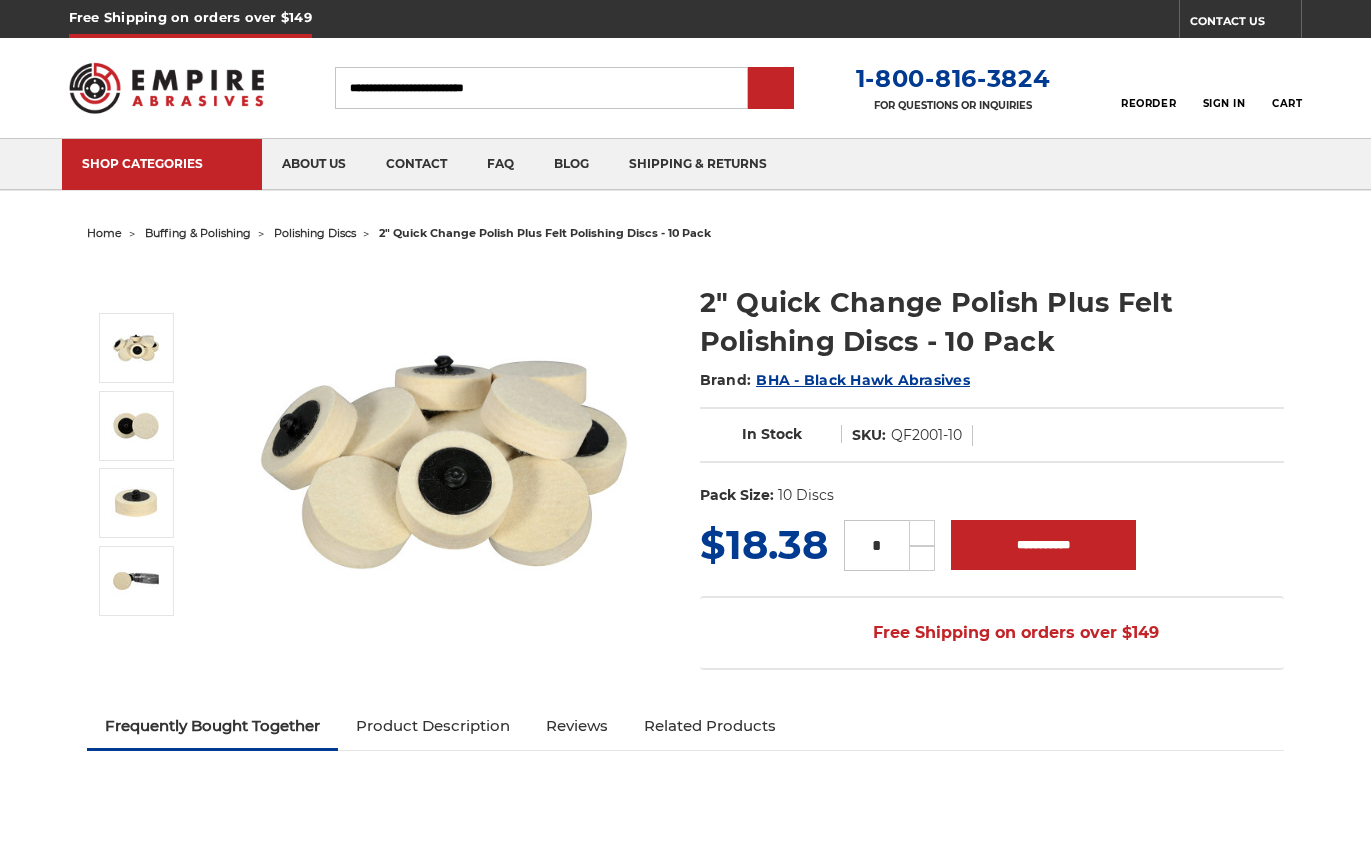scroll, scrollTop: 0, scrollLeft: 0, axis: both 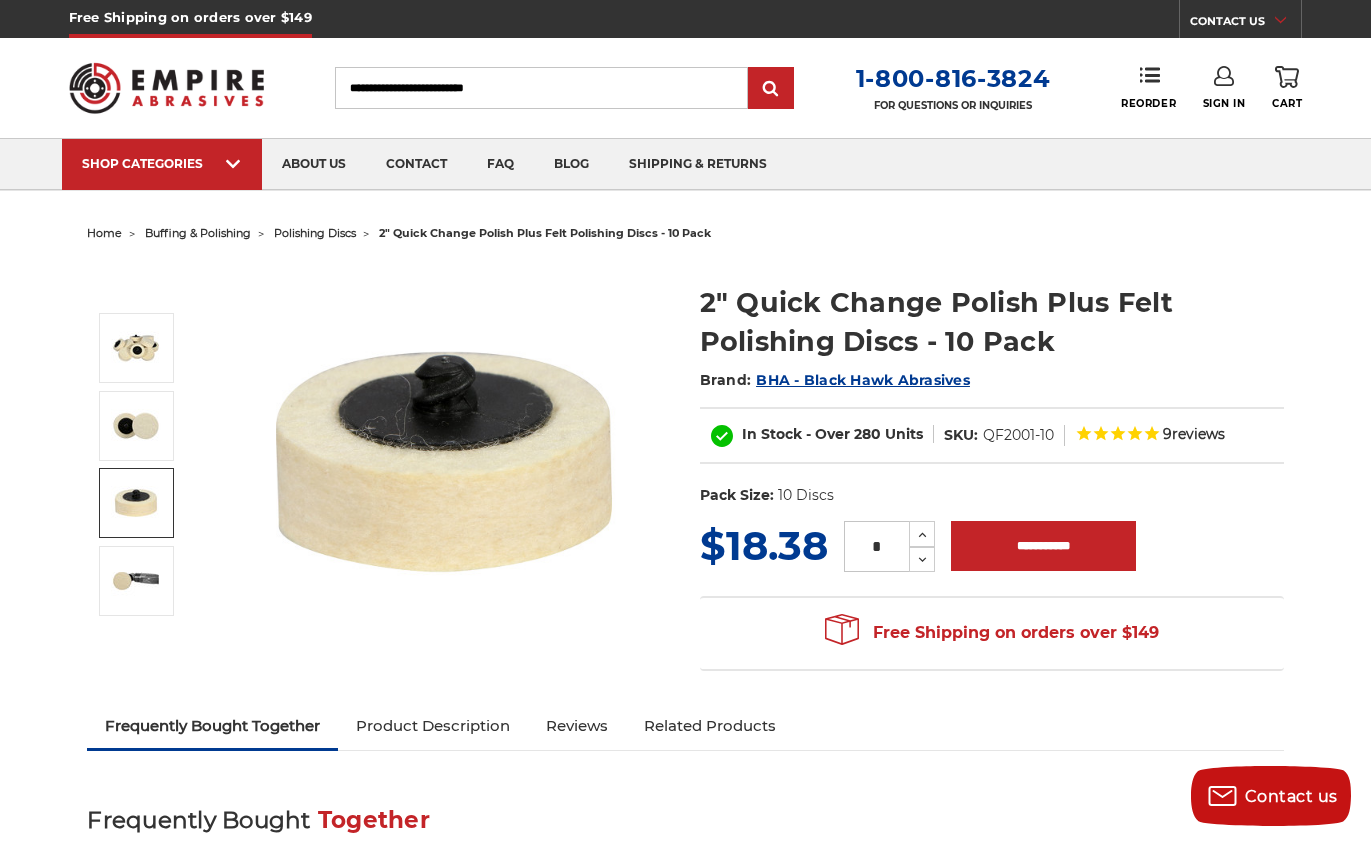 click on "BHA - Black Hawk Abrasives" at bounding box center (863, 380) 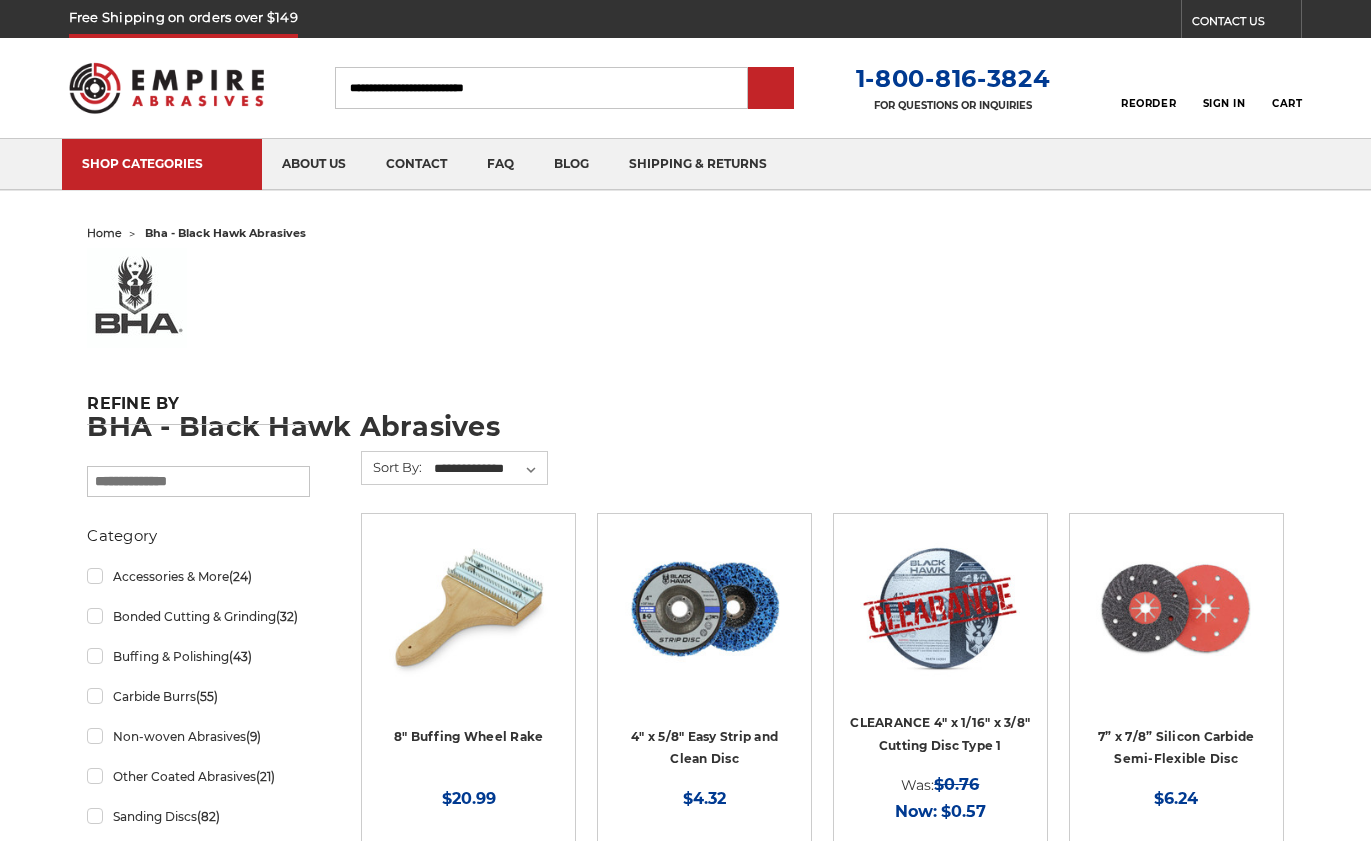 scroll, scrollTop: 0, scrollLeft: 0, axis: both 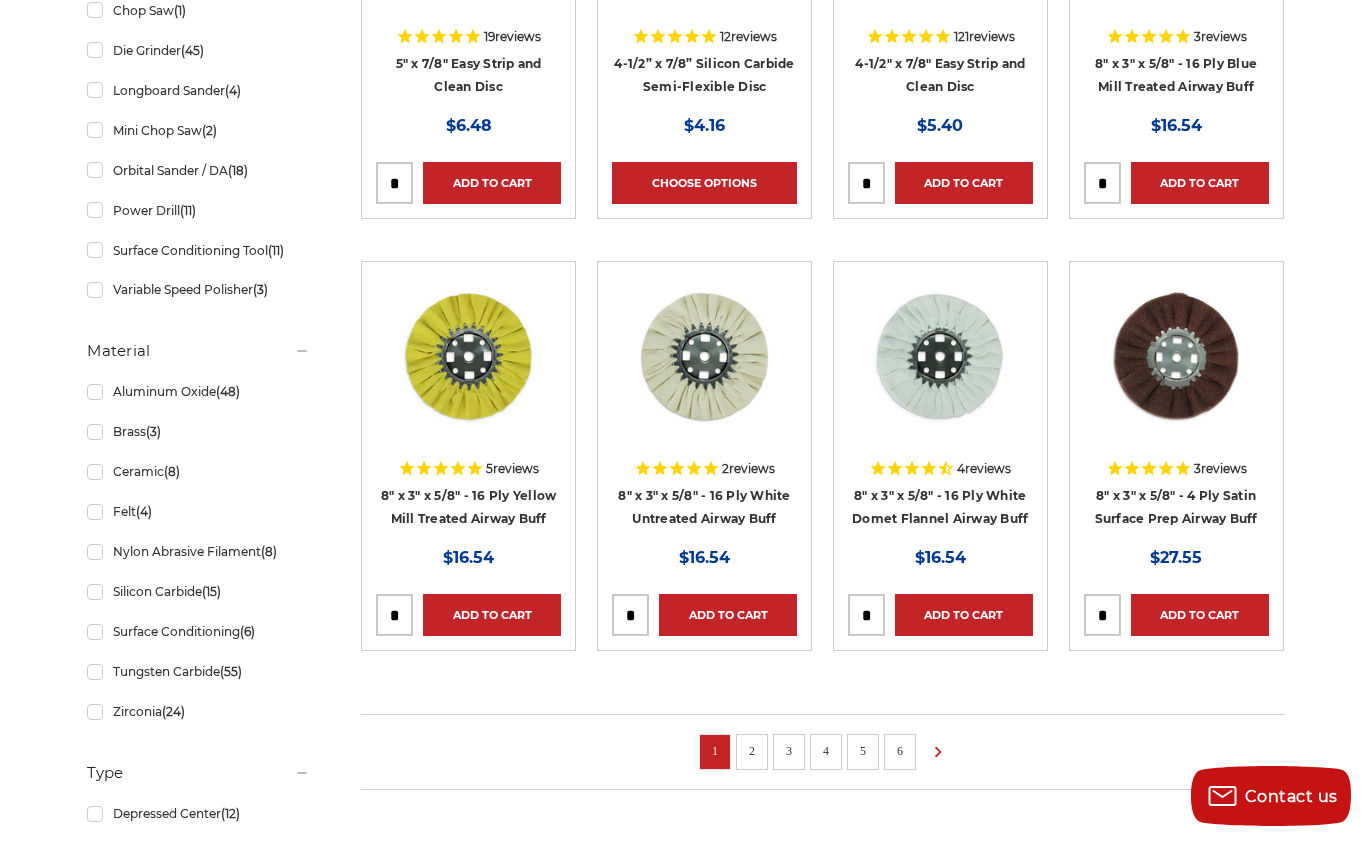 click on "2" at bounding box center [752, 751] 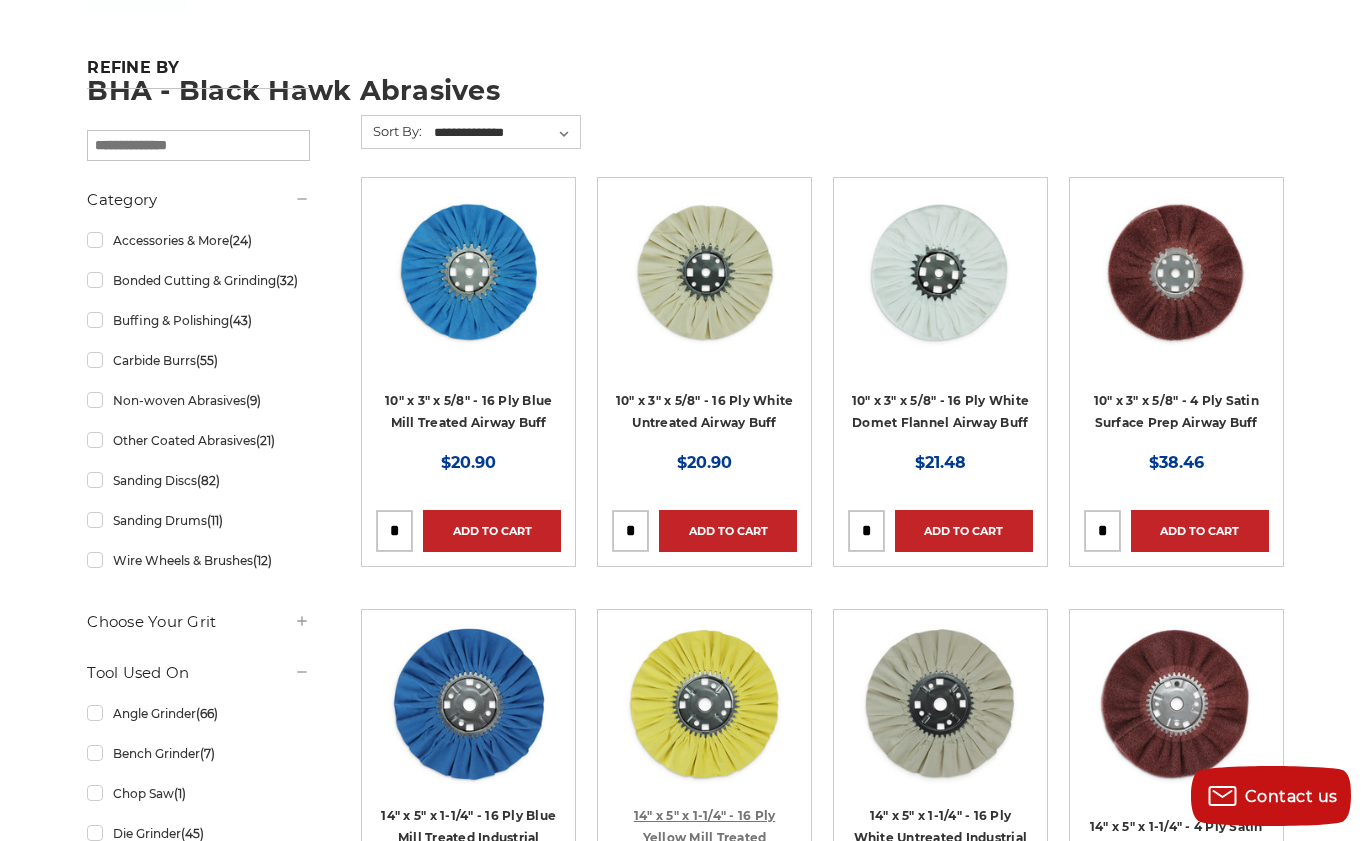 scroll, scrollTop: 335, scrollLeft: 0, axis: vertical 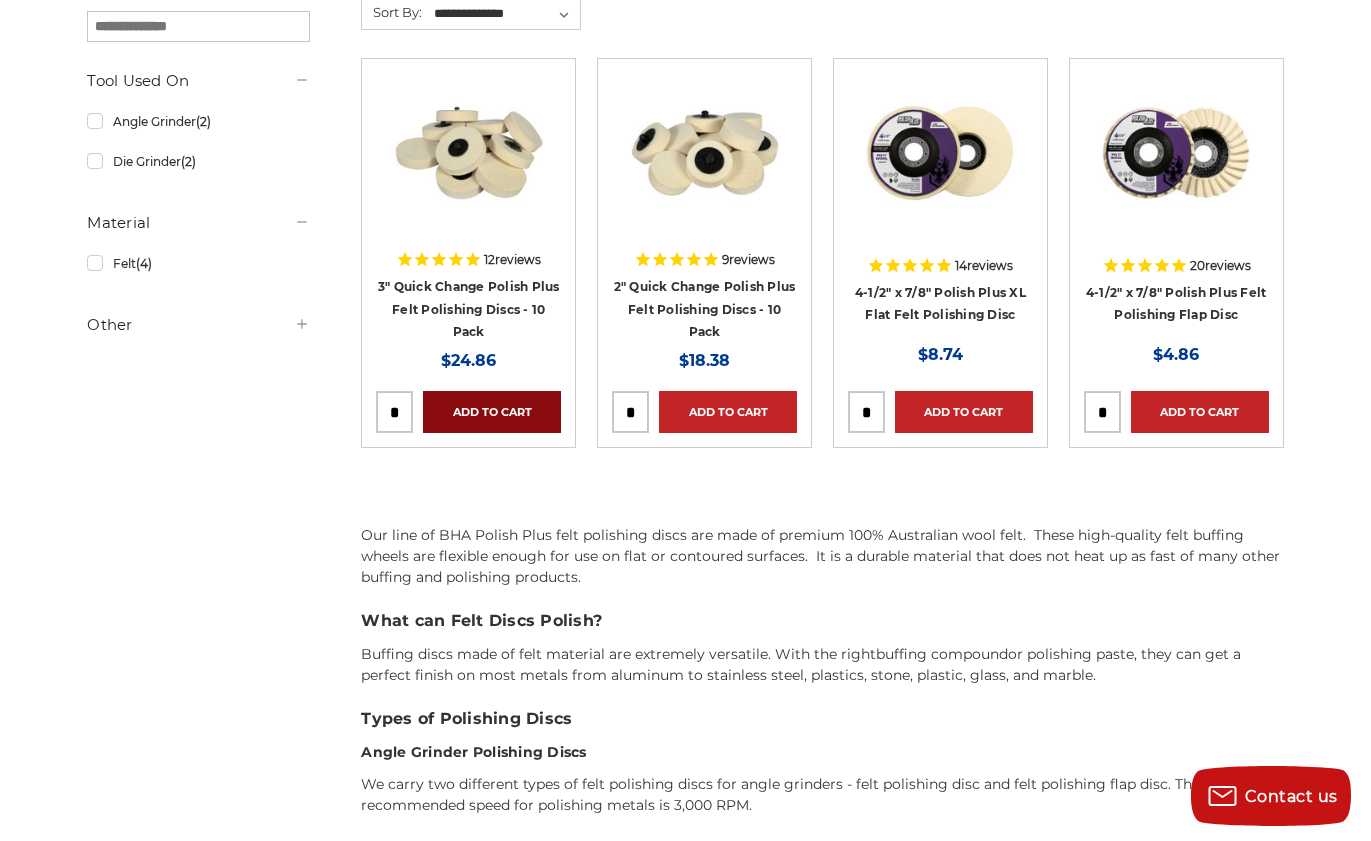click on "Add to Cart" at bounding box center (492, 412) 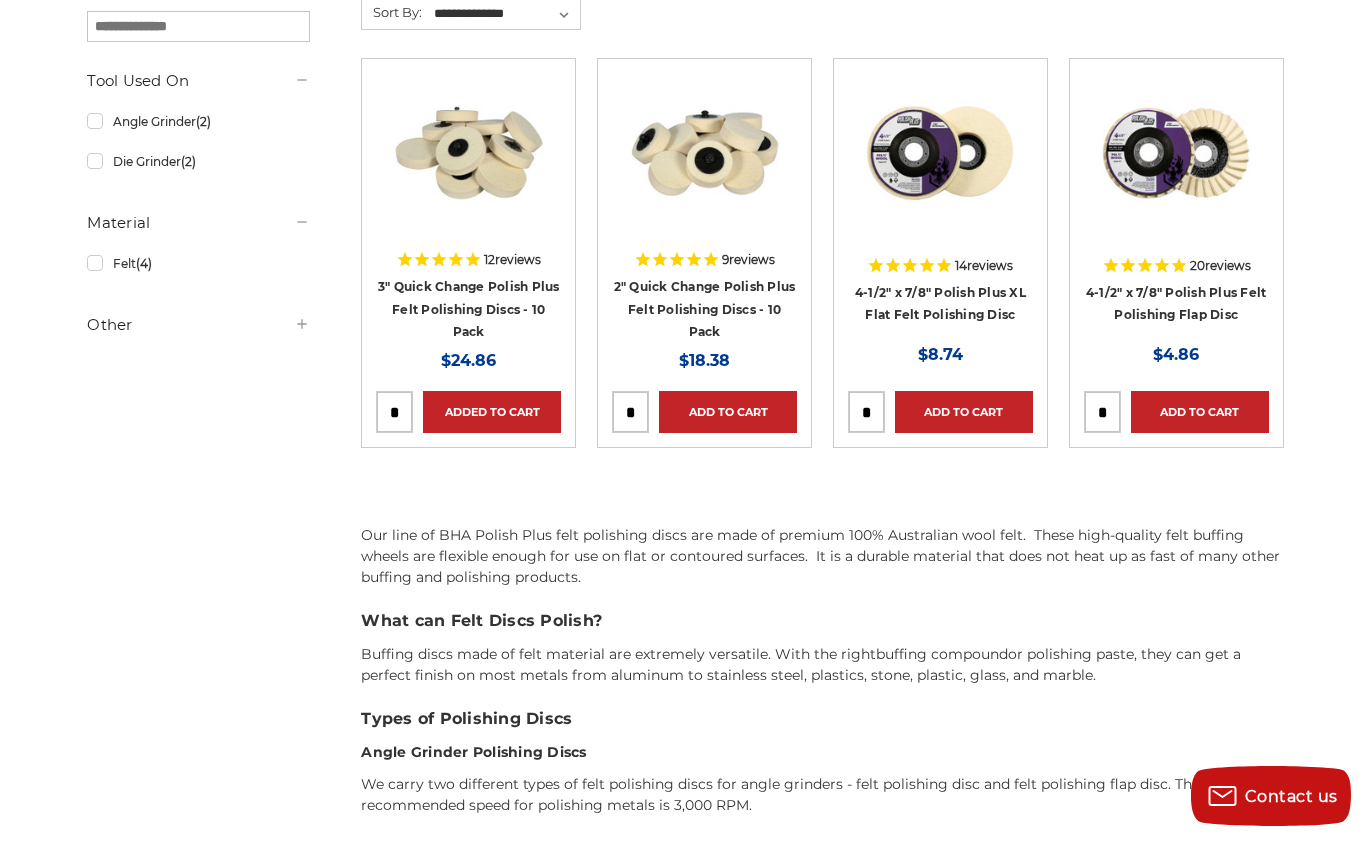 click at bounding box center (866, 412) 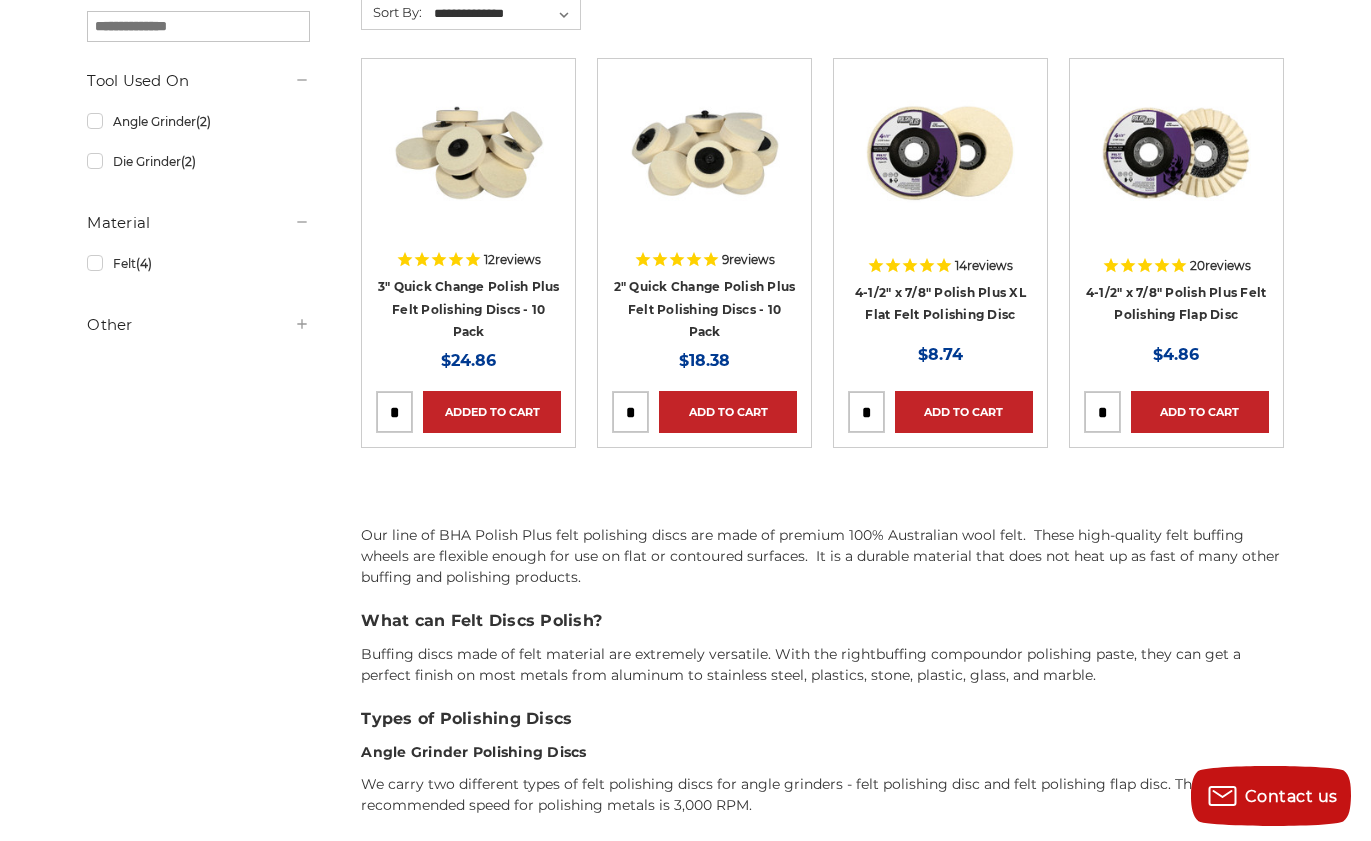 type on "*" 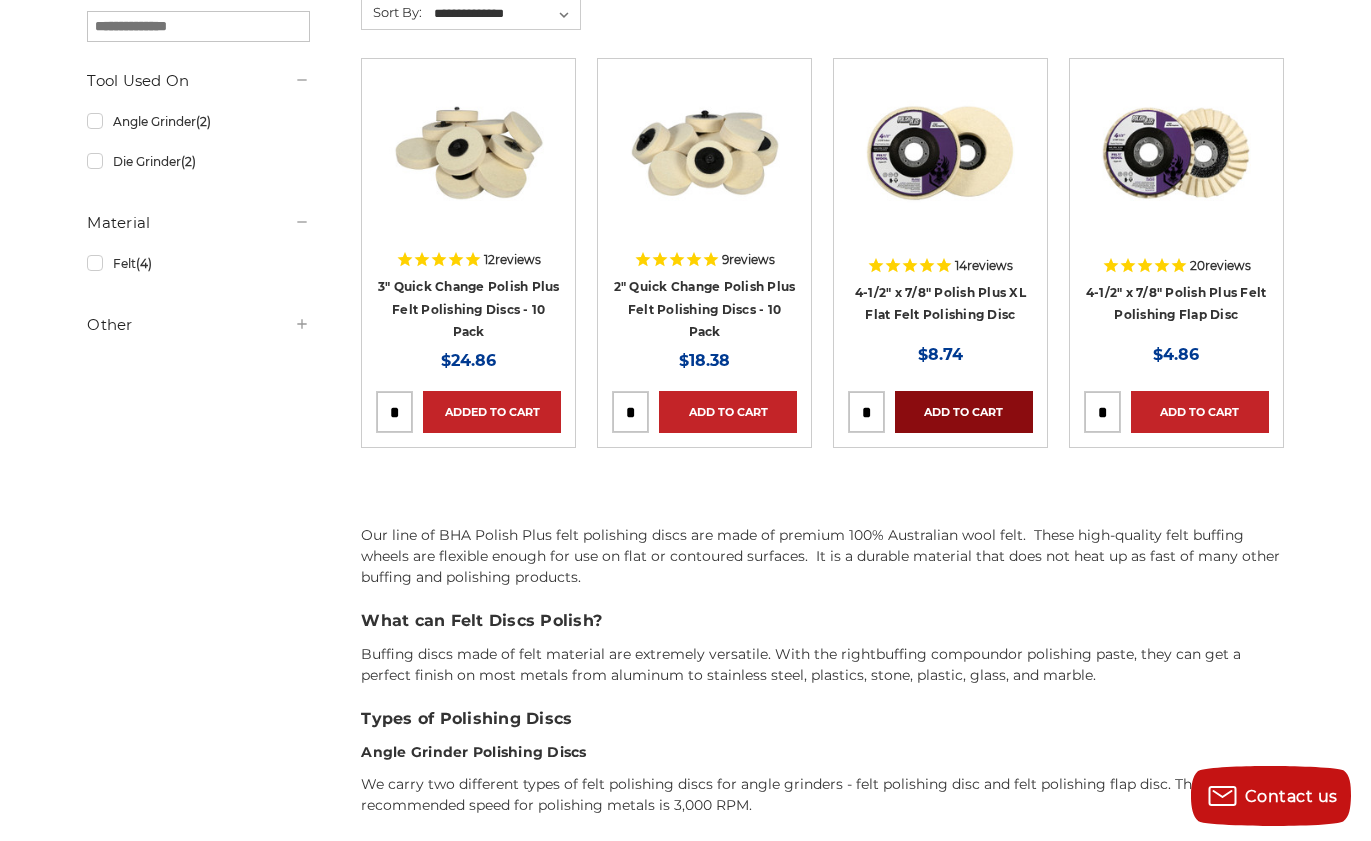 click on "Add to Cart" at bounding box center [964, 412] 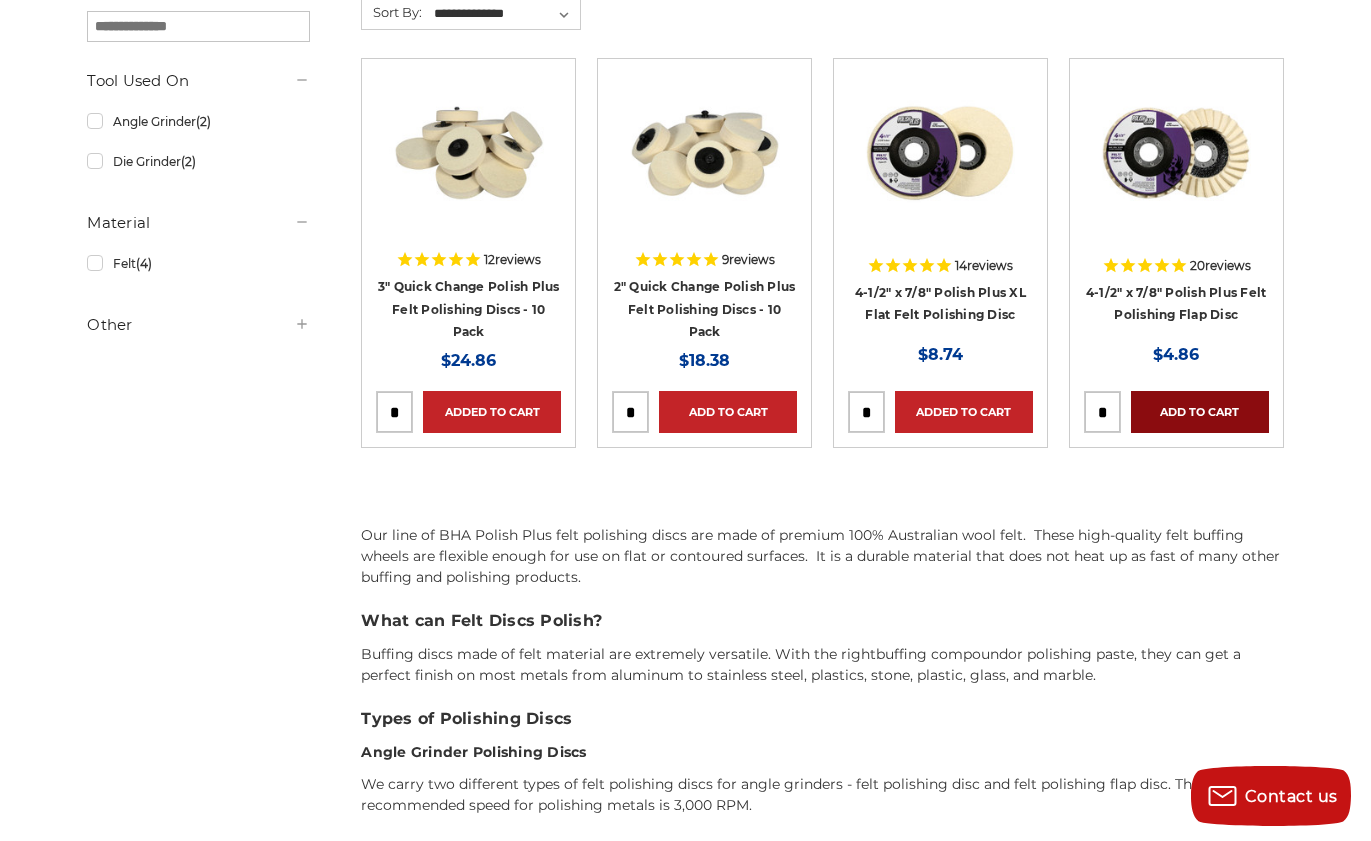 click on "Add to Cart" at bounding box center (1200, 412) 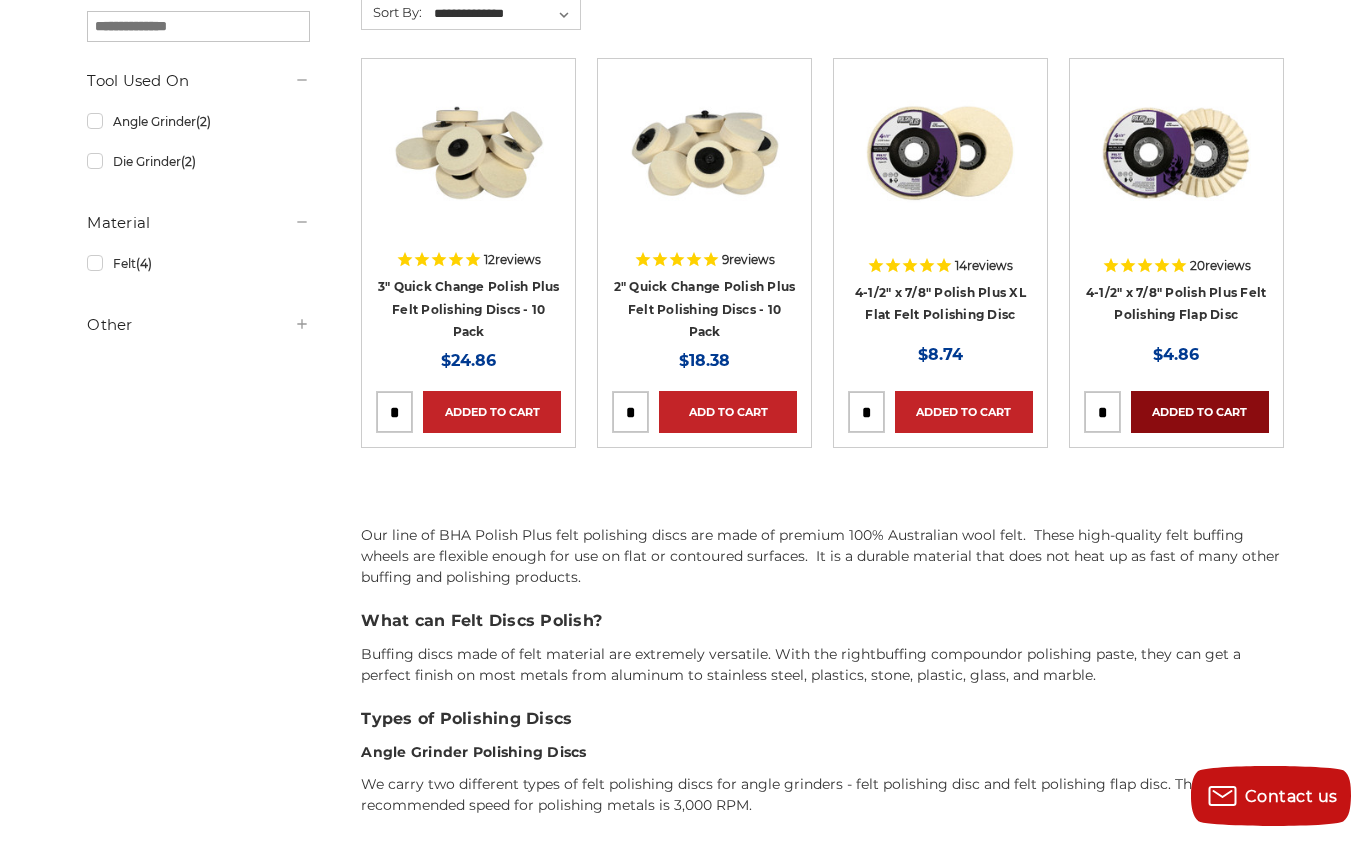 scroll, scrollTop: 0, scrollLeft: 0, axis: both 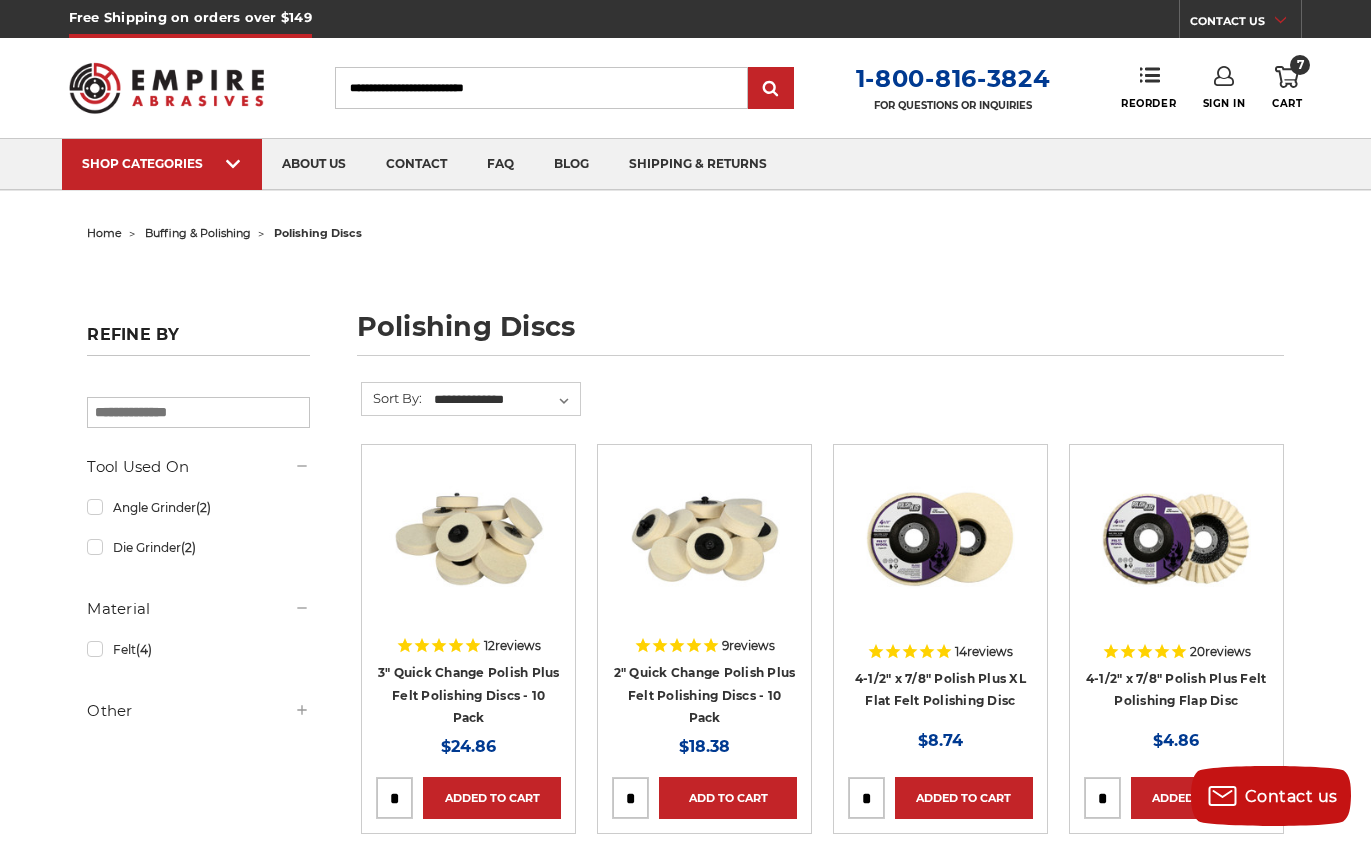 click 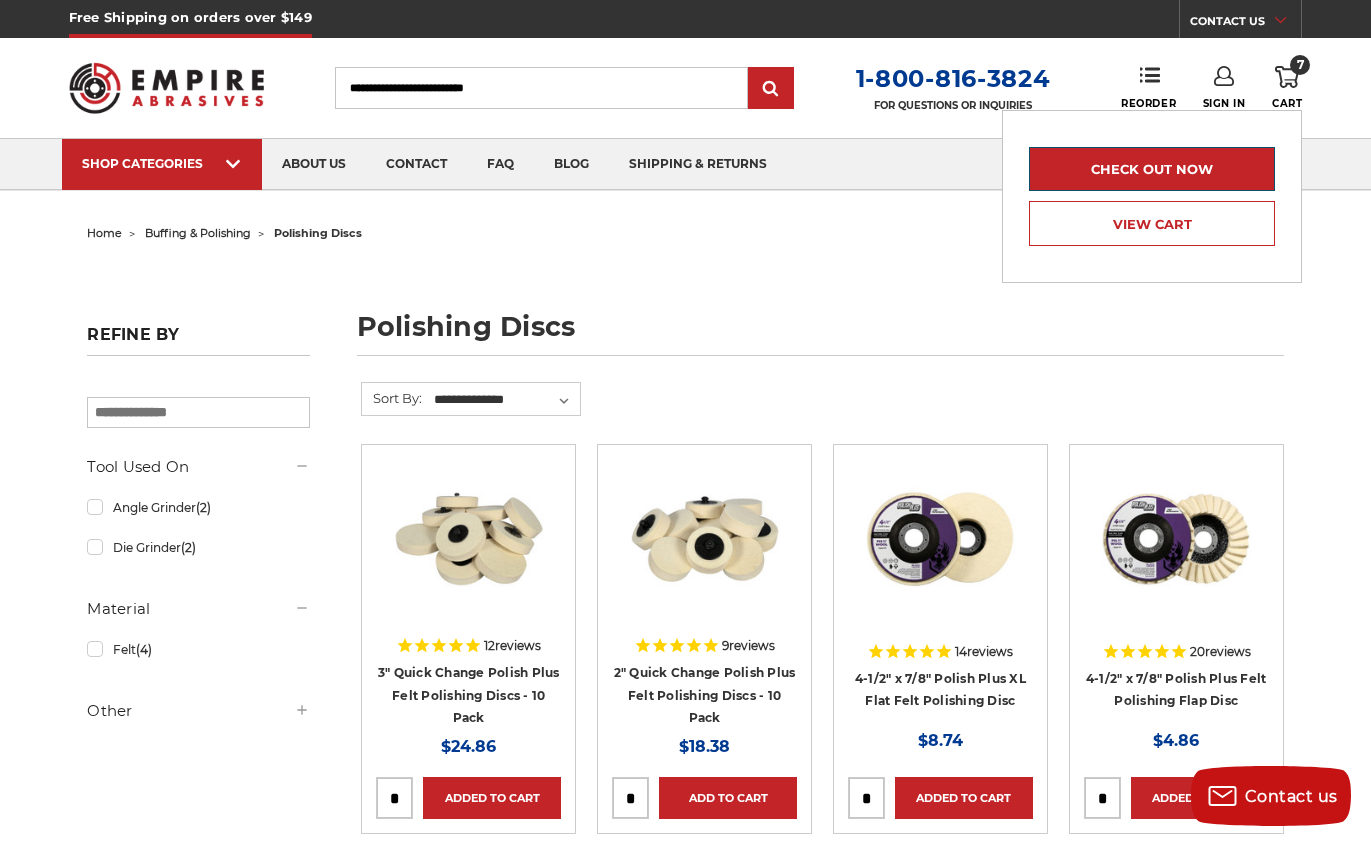 click on "Check out now" at bounding box center (1152, 169) 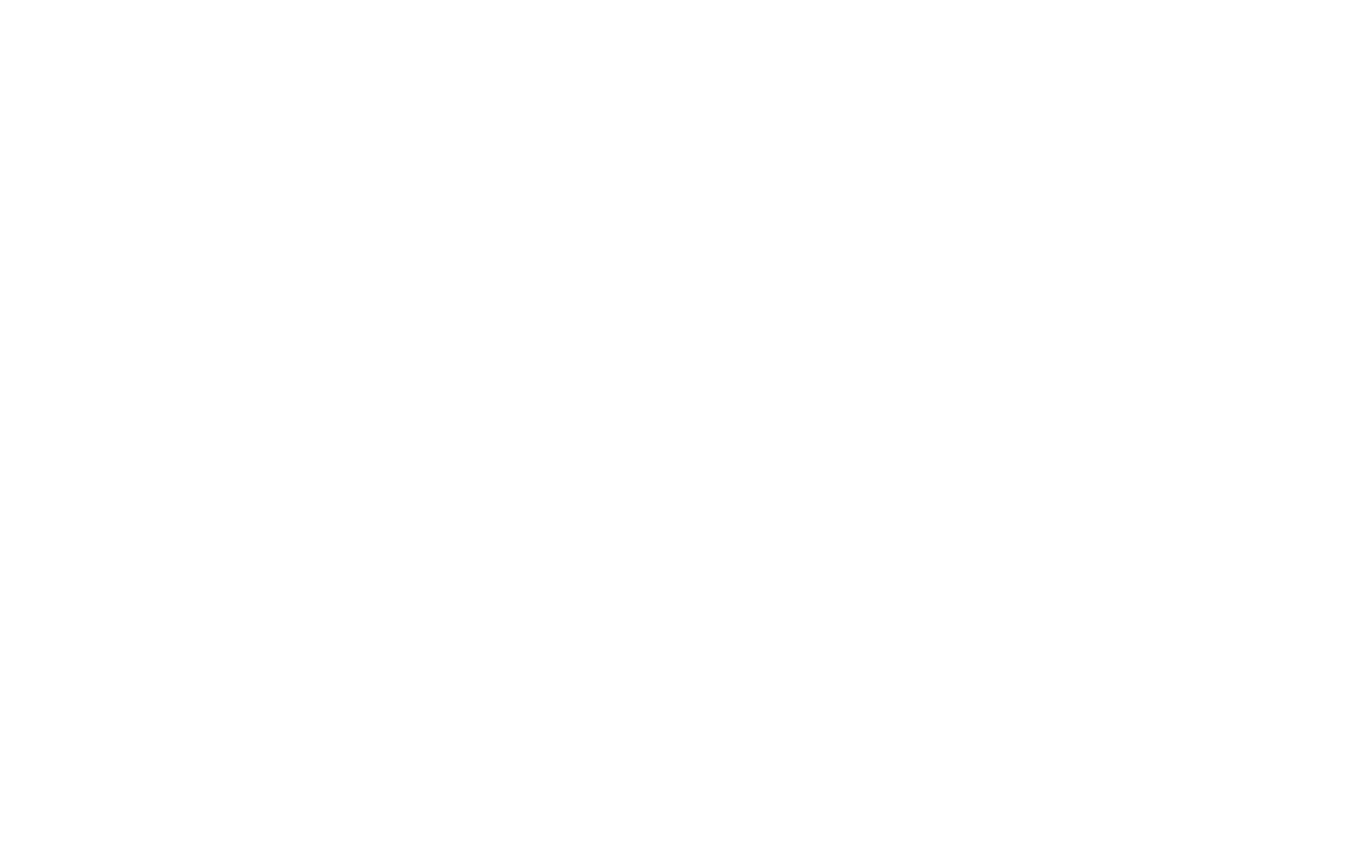 scroll, scrollTop: 0, scrollLeft: 0, axis: both 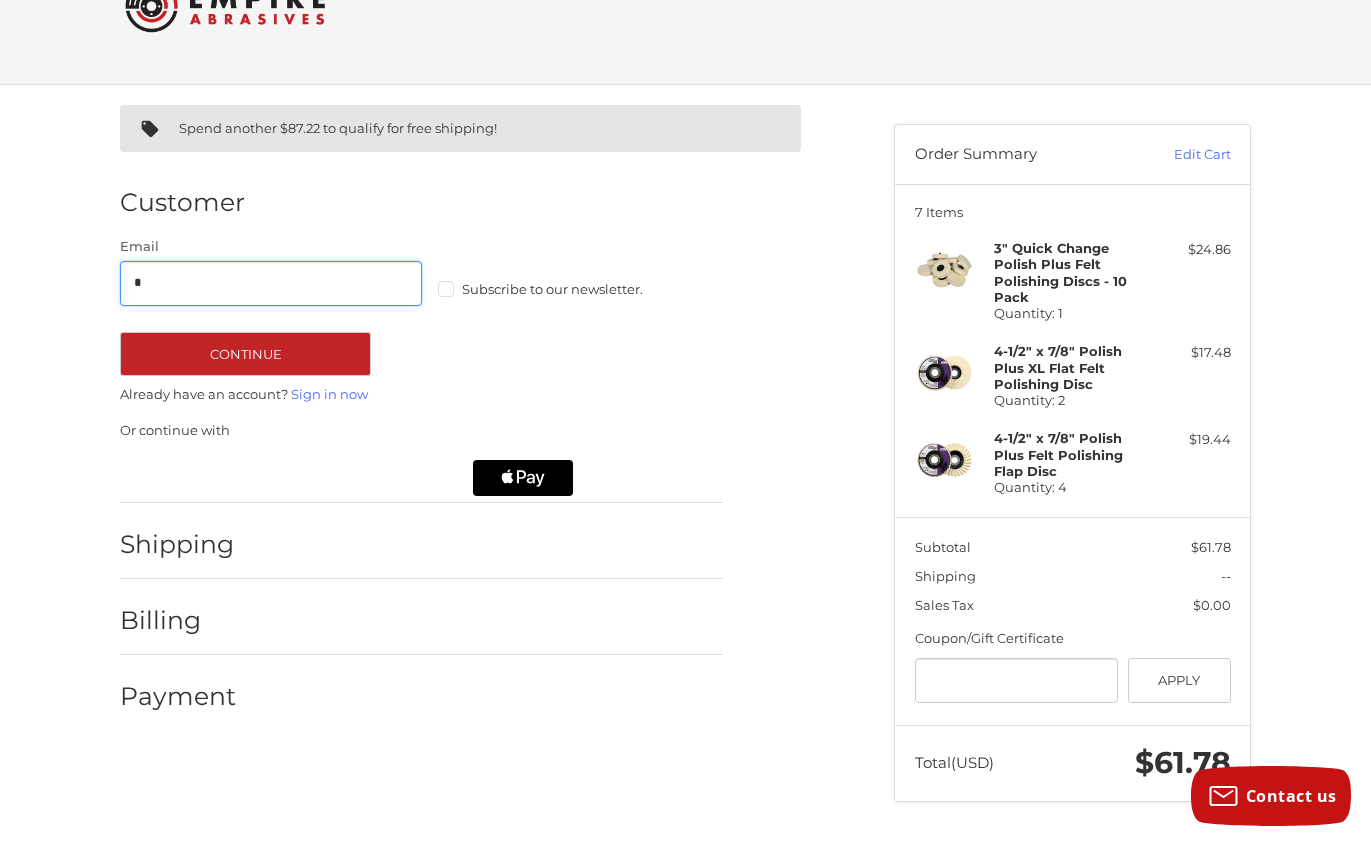 type on "**********" 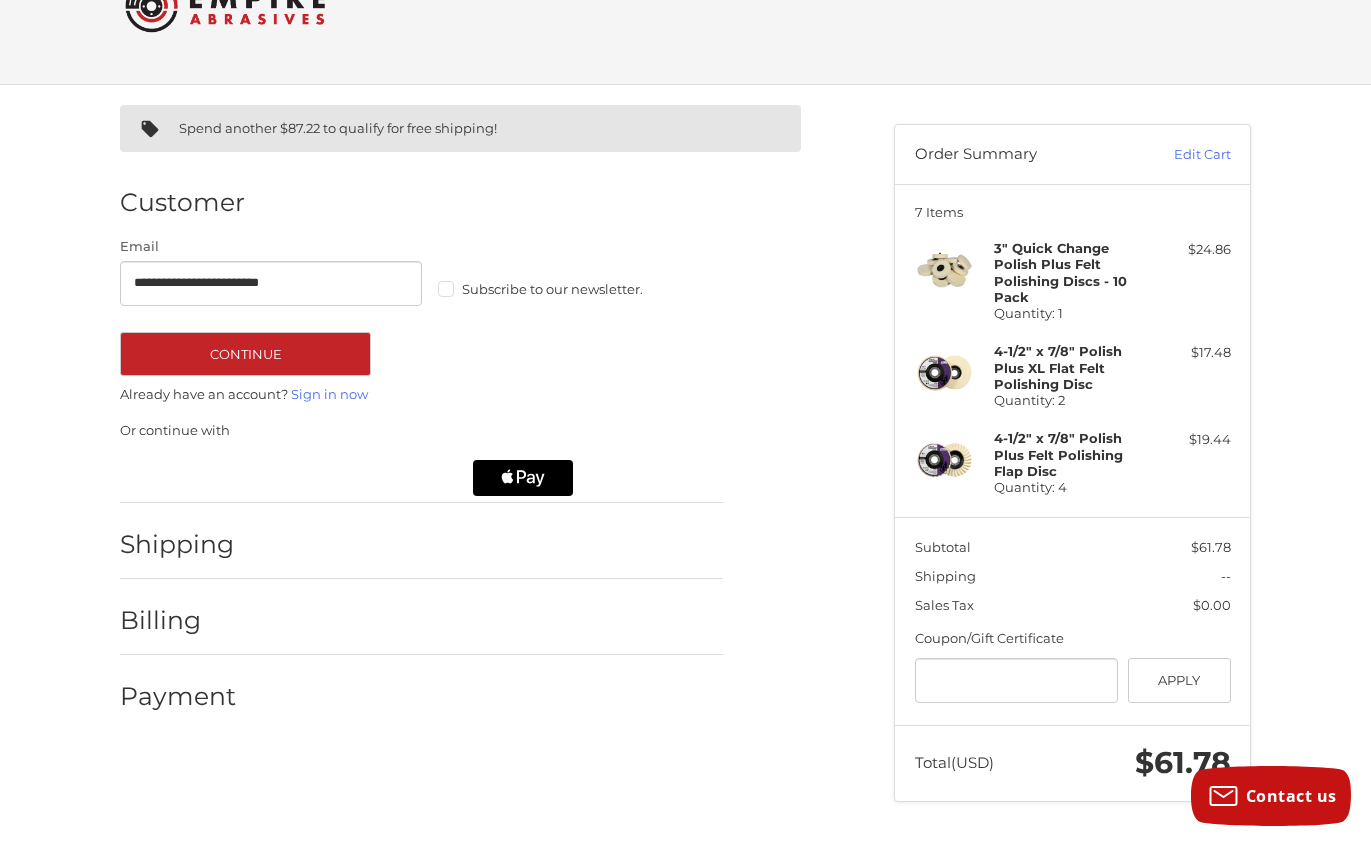 click on "Subscribe to our newsletter." at bounding box center (589, 289) 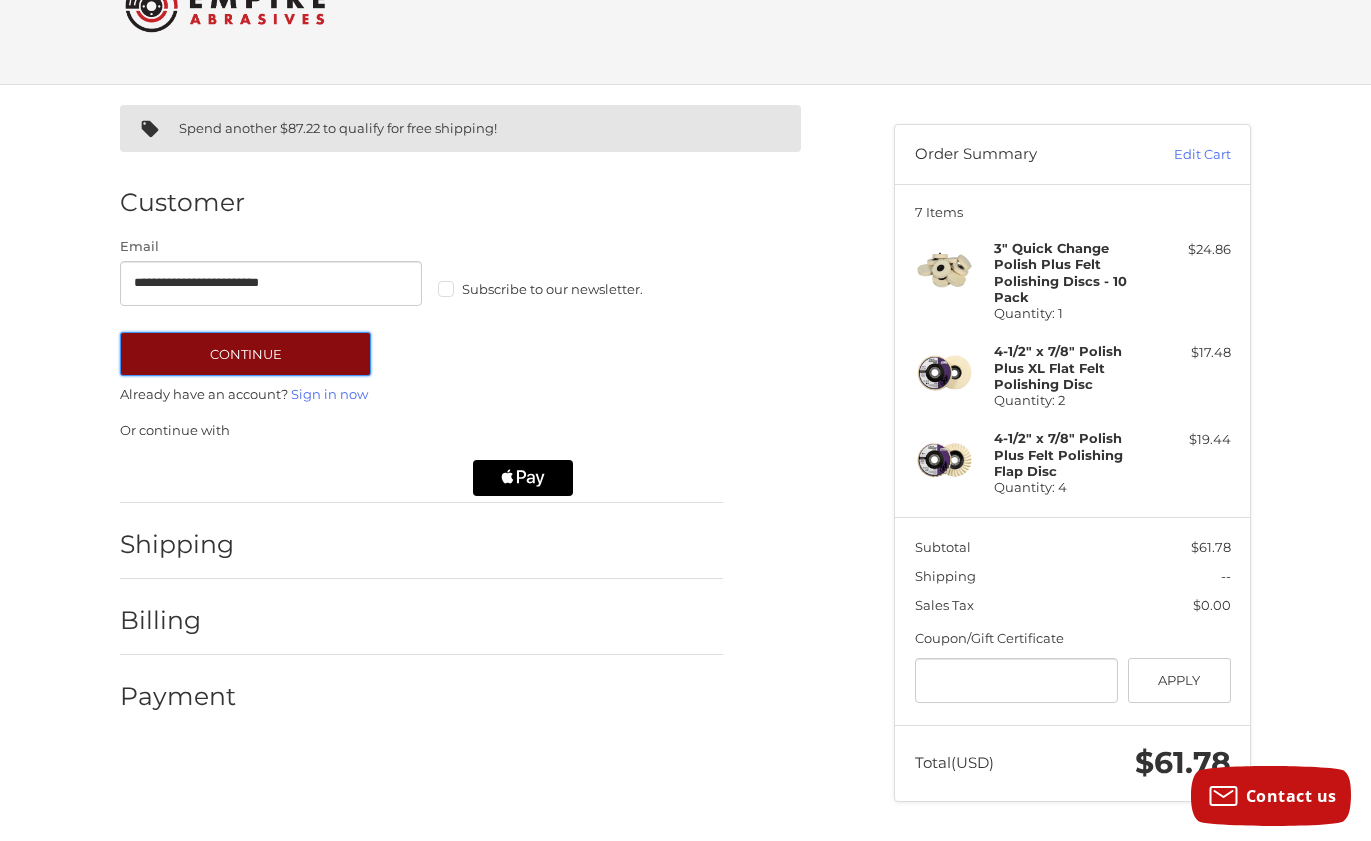 click on "Continue" at bounding box center [245, 354] 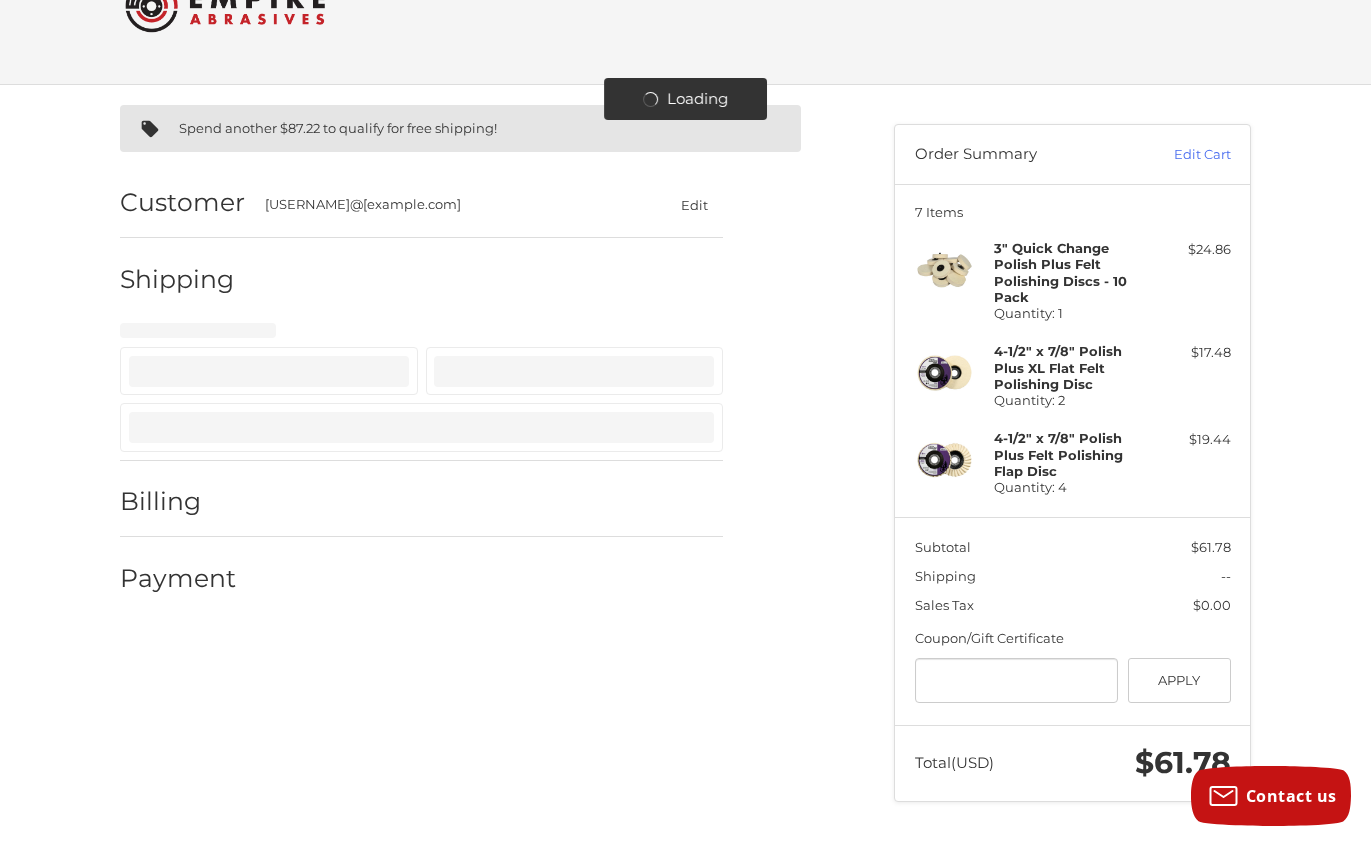 select on "**" 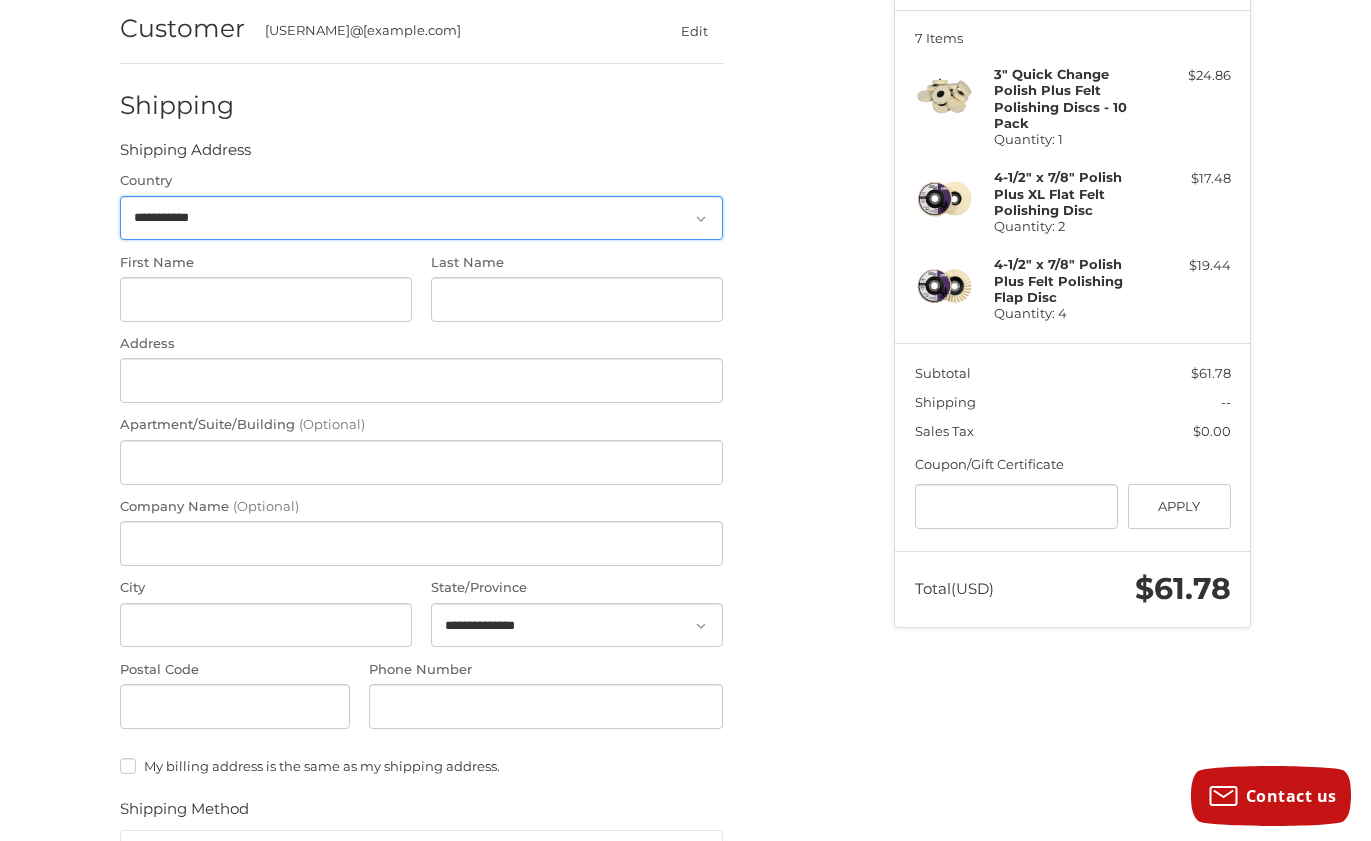 scroll, scrollTop: 249, scrollLeft: 0, axis: vertical 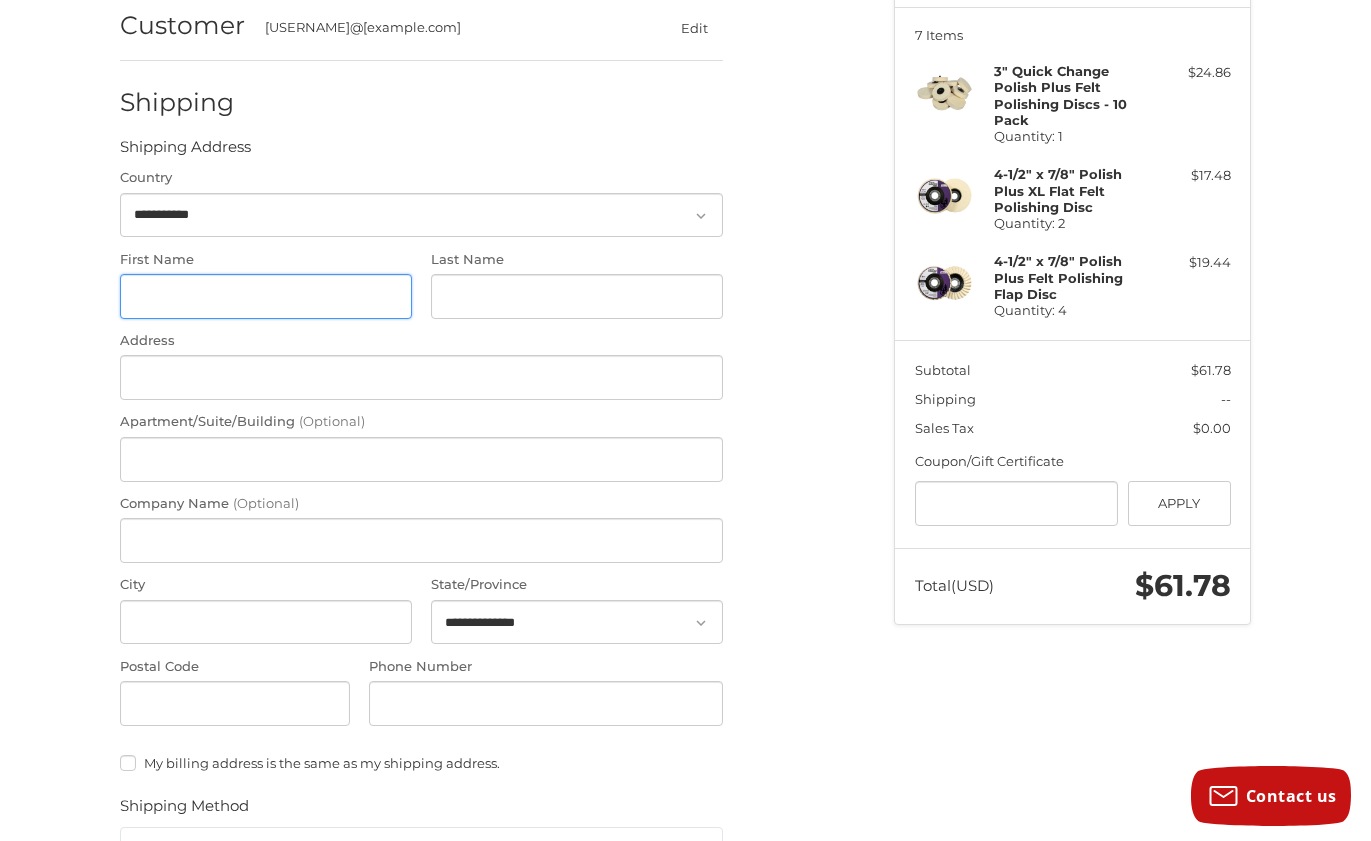 click on "First Name" at bounding box center (266, 296) 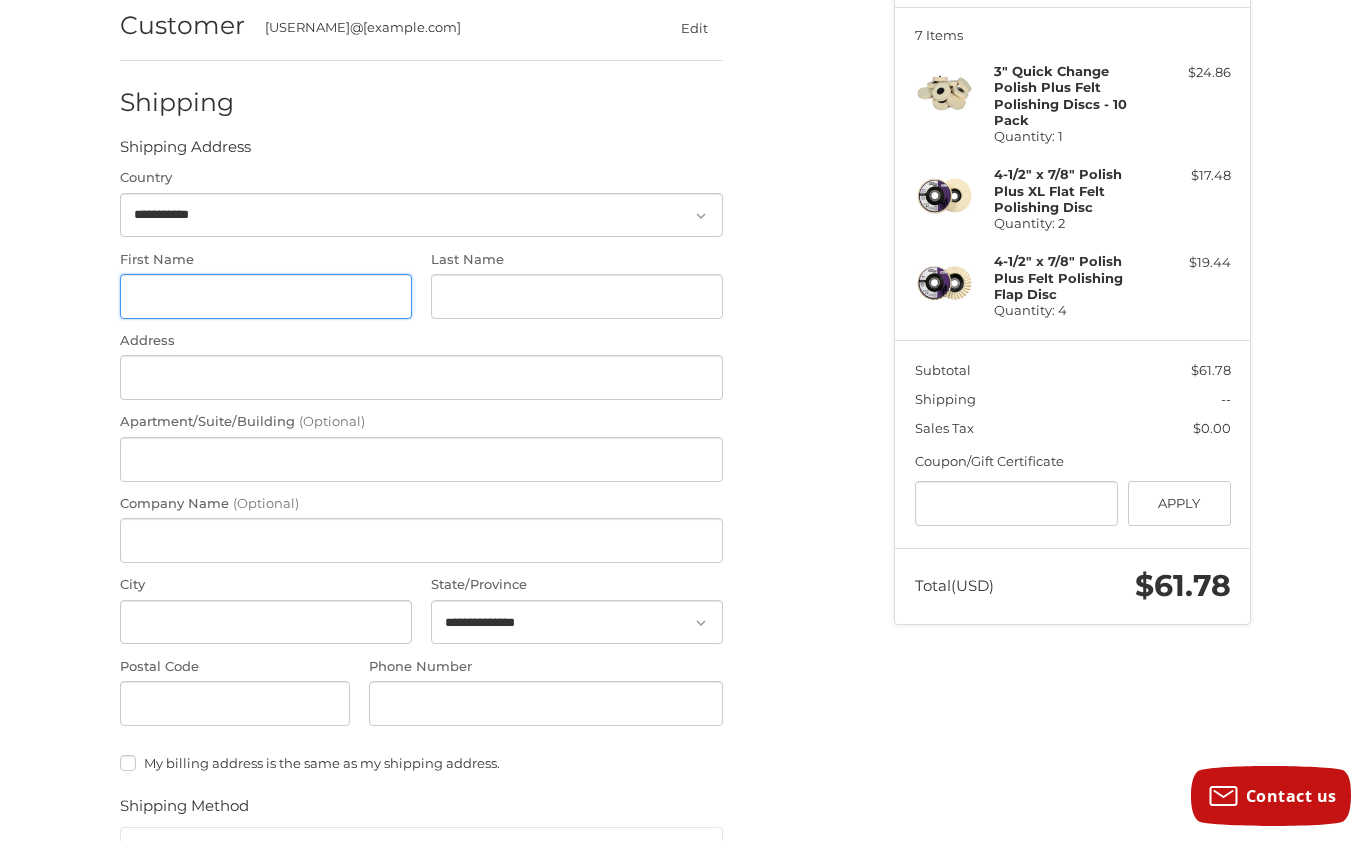type on "*****" 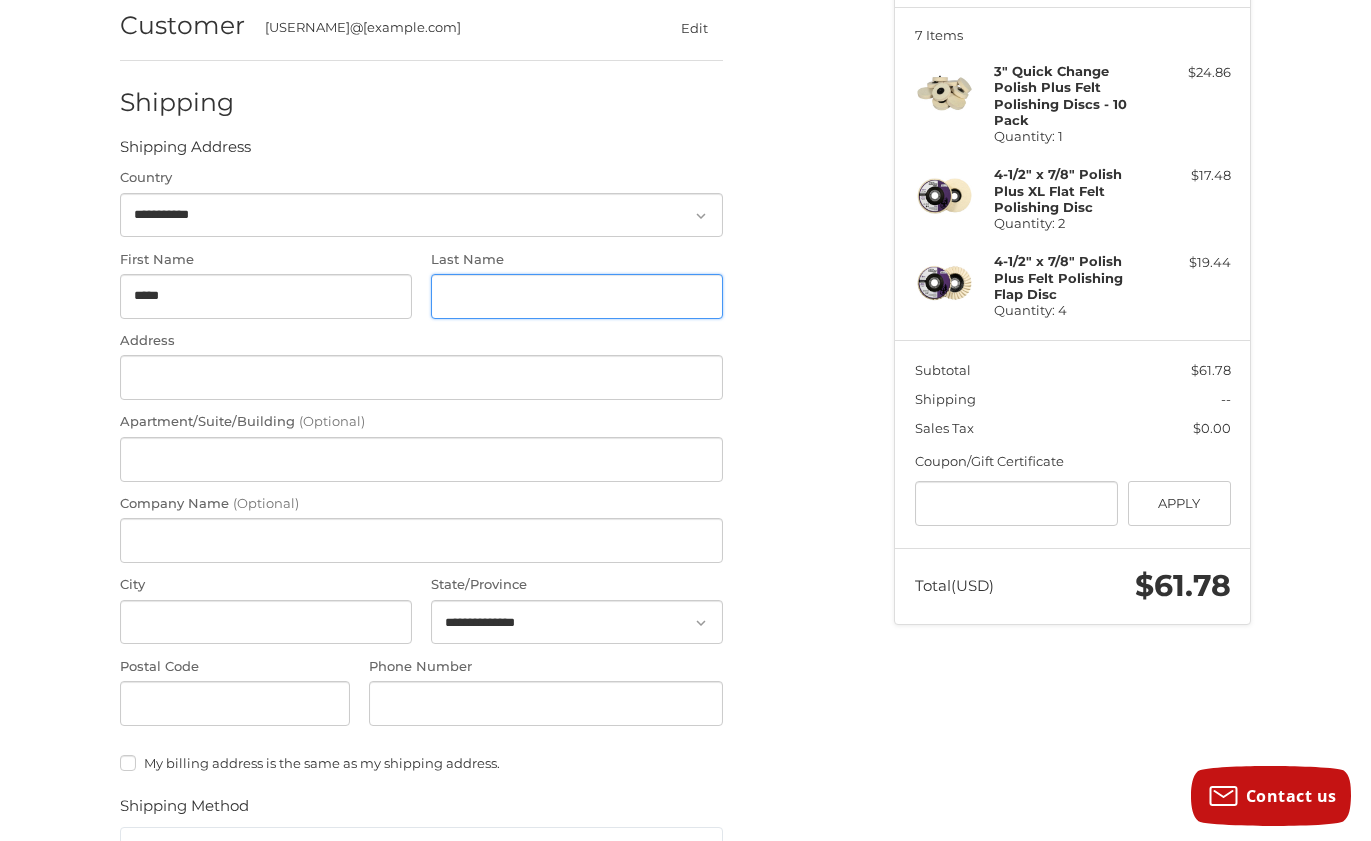 type on "**********" 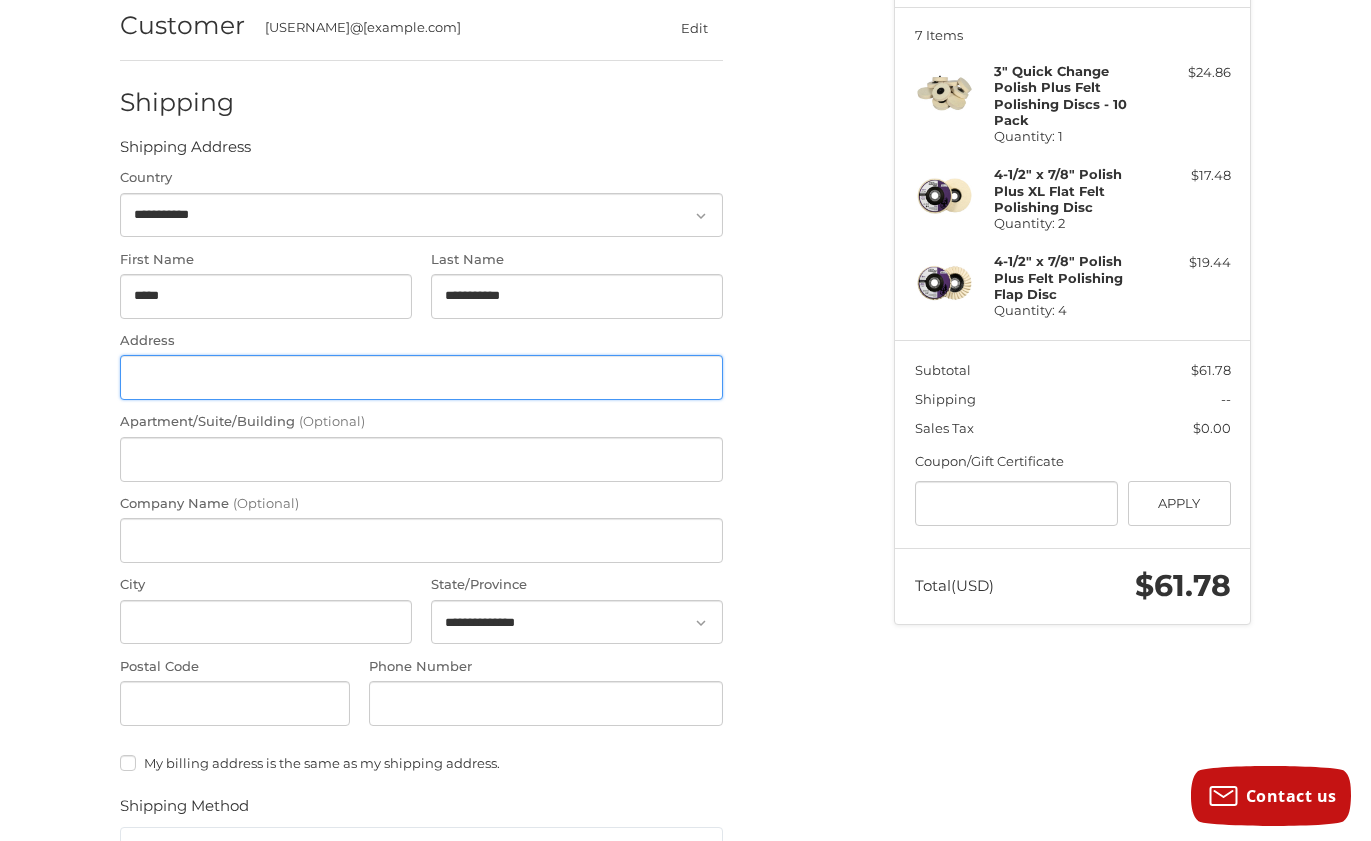 type on "**********" 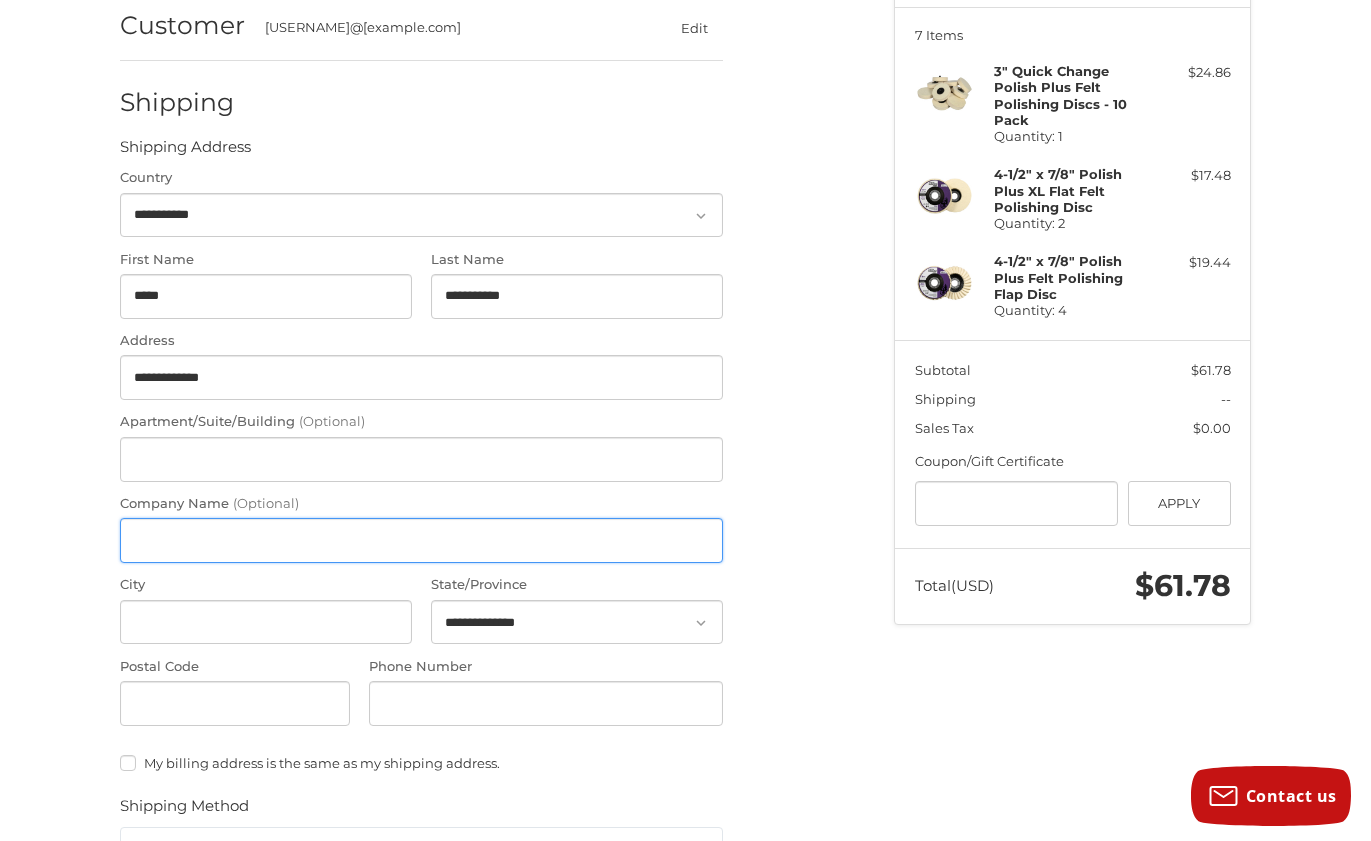 type on "**********" 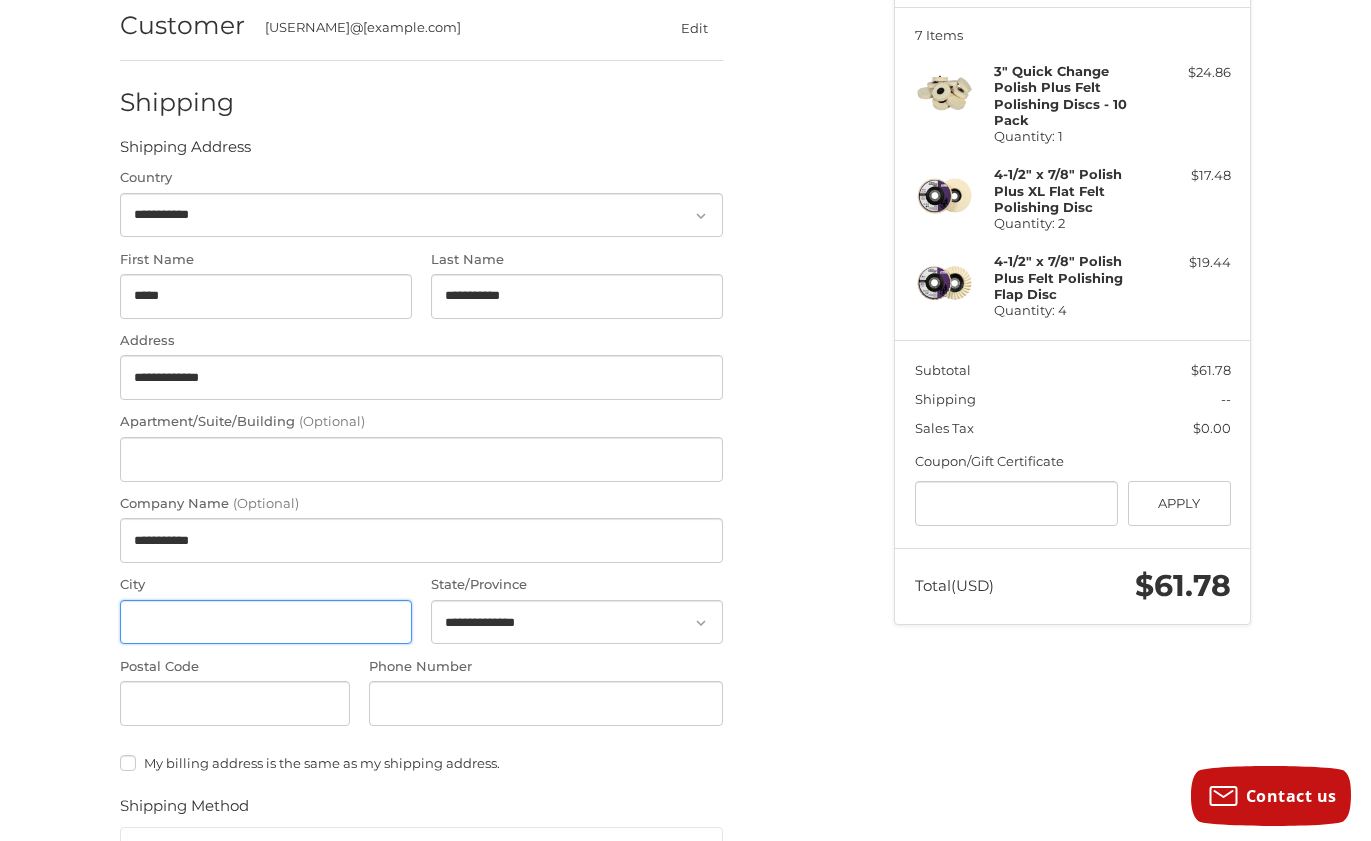 type on "*******" 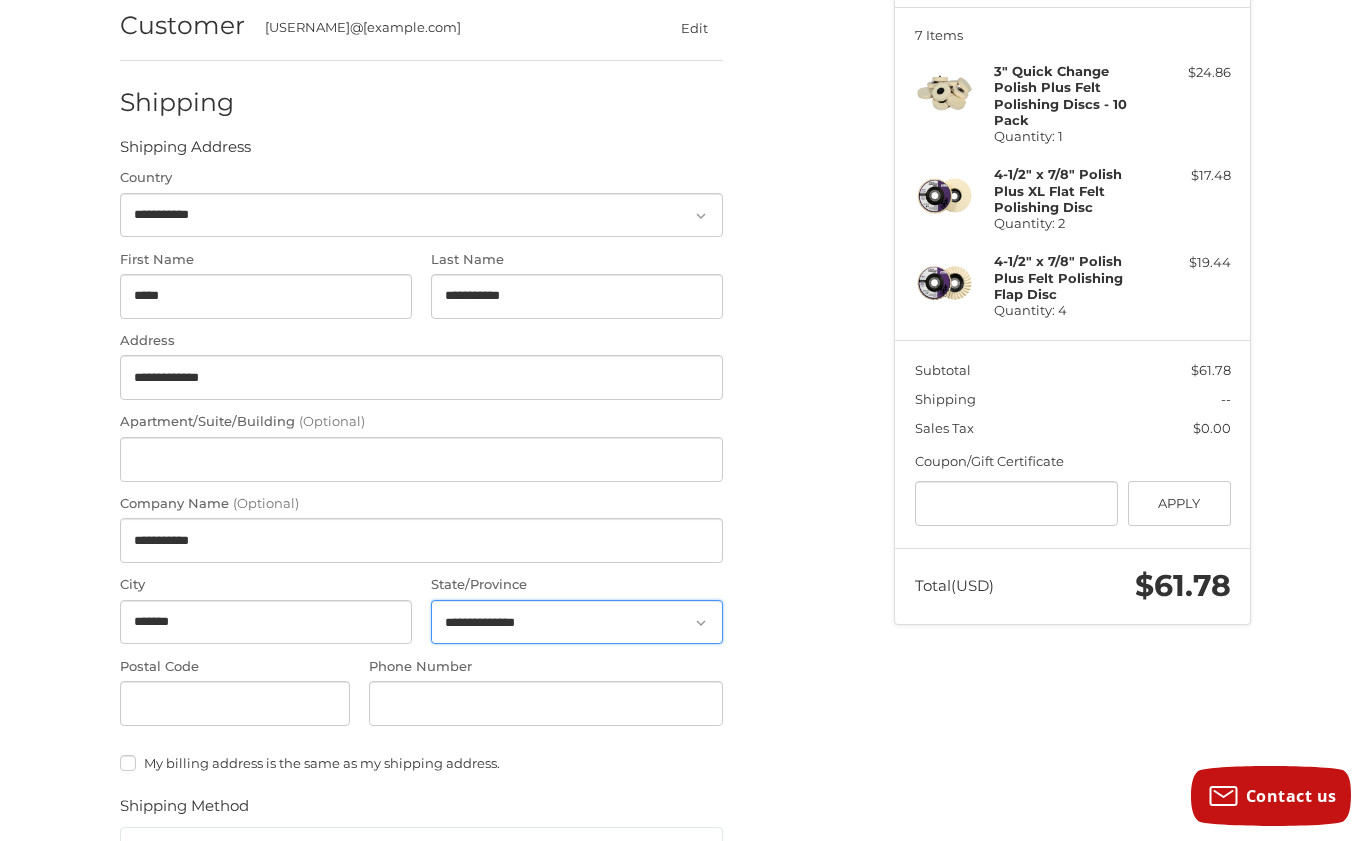 select on "**" 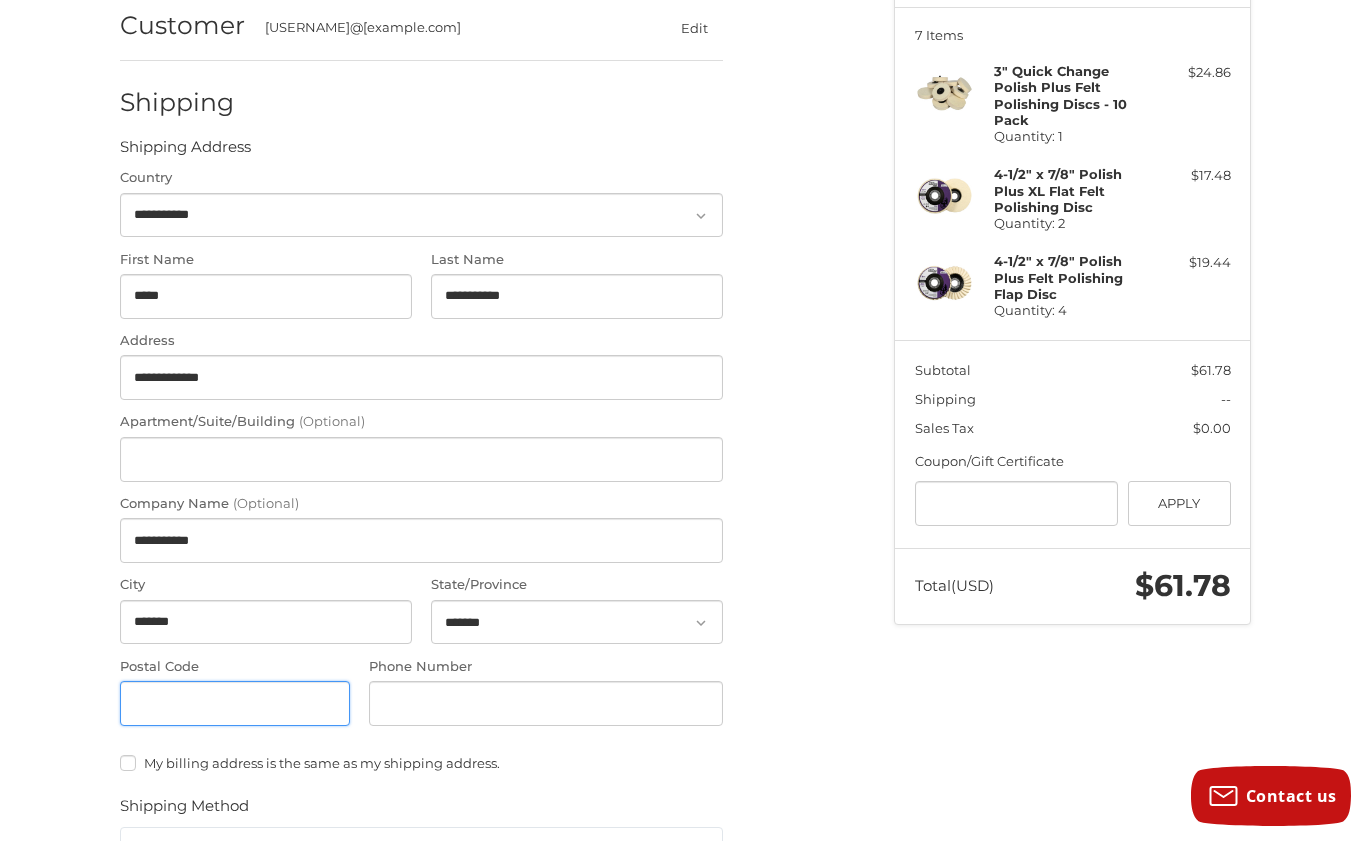 type on "*****" 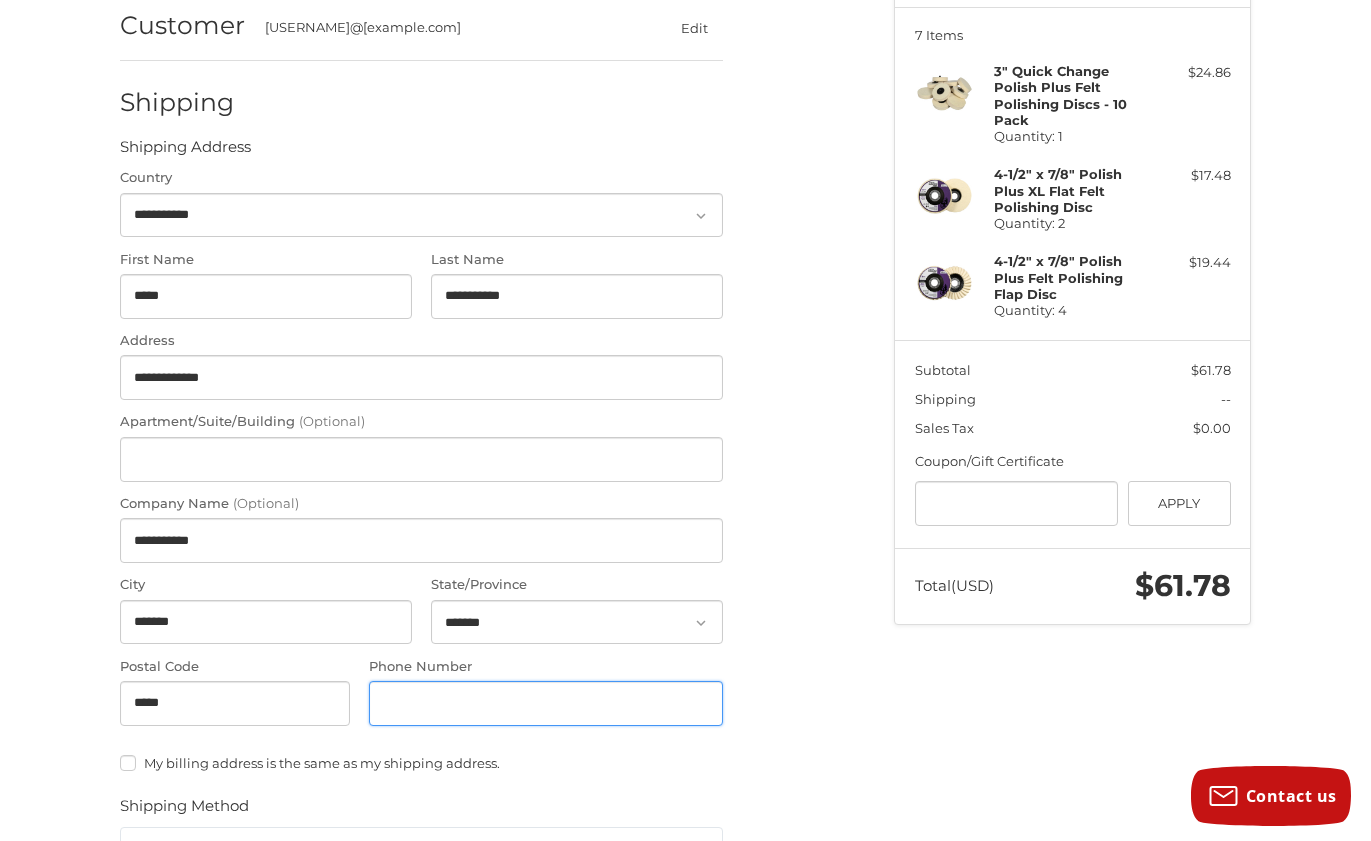 type on "**********" 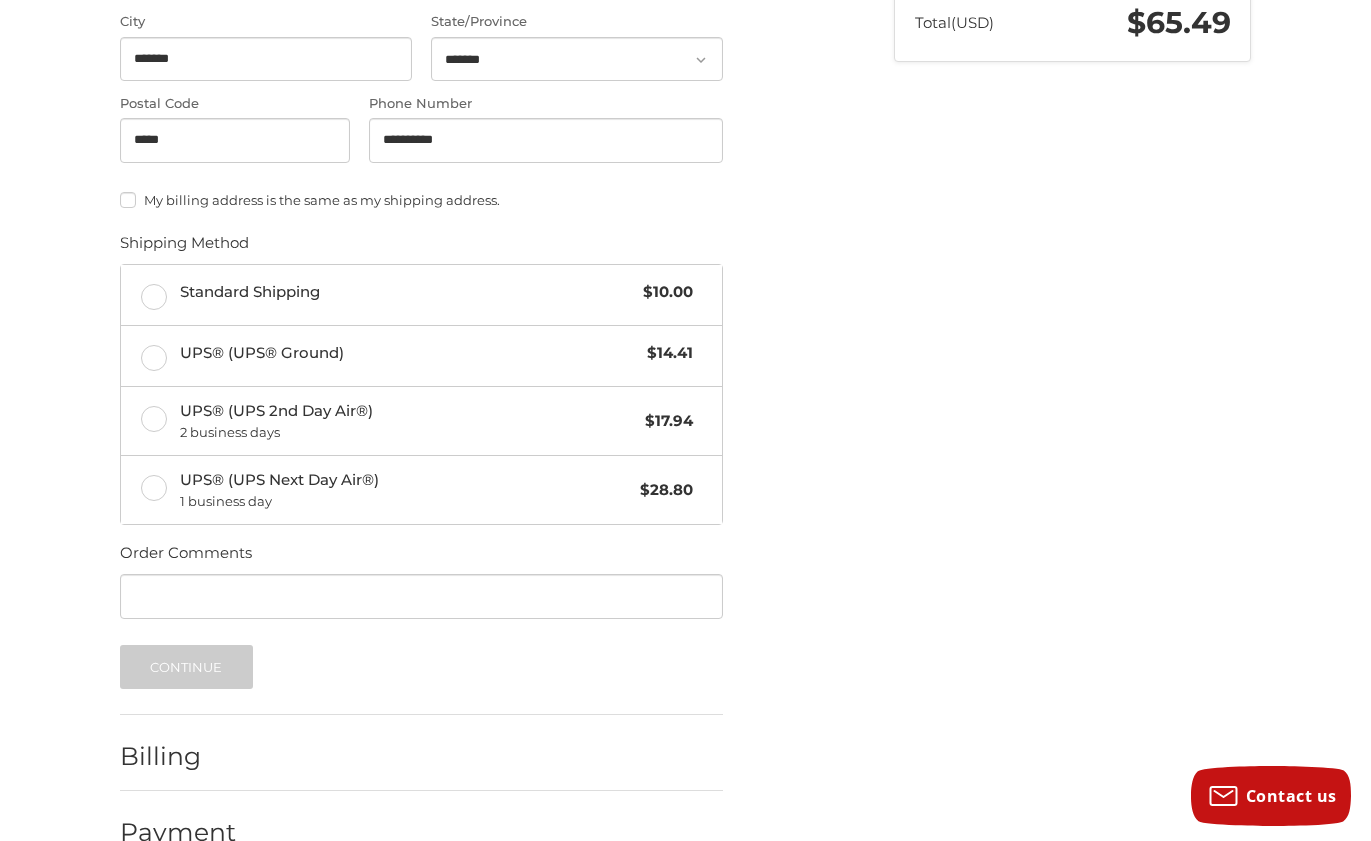 scroll, scrollTop: 819, scrollLeft: 0, axis: vertical 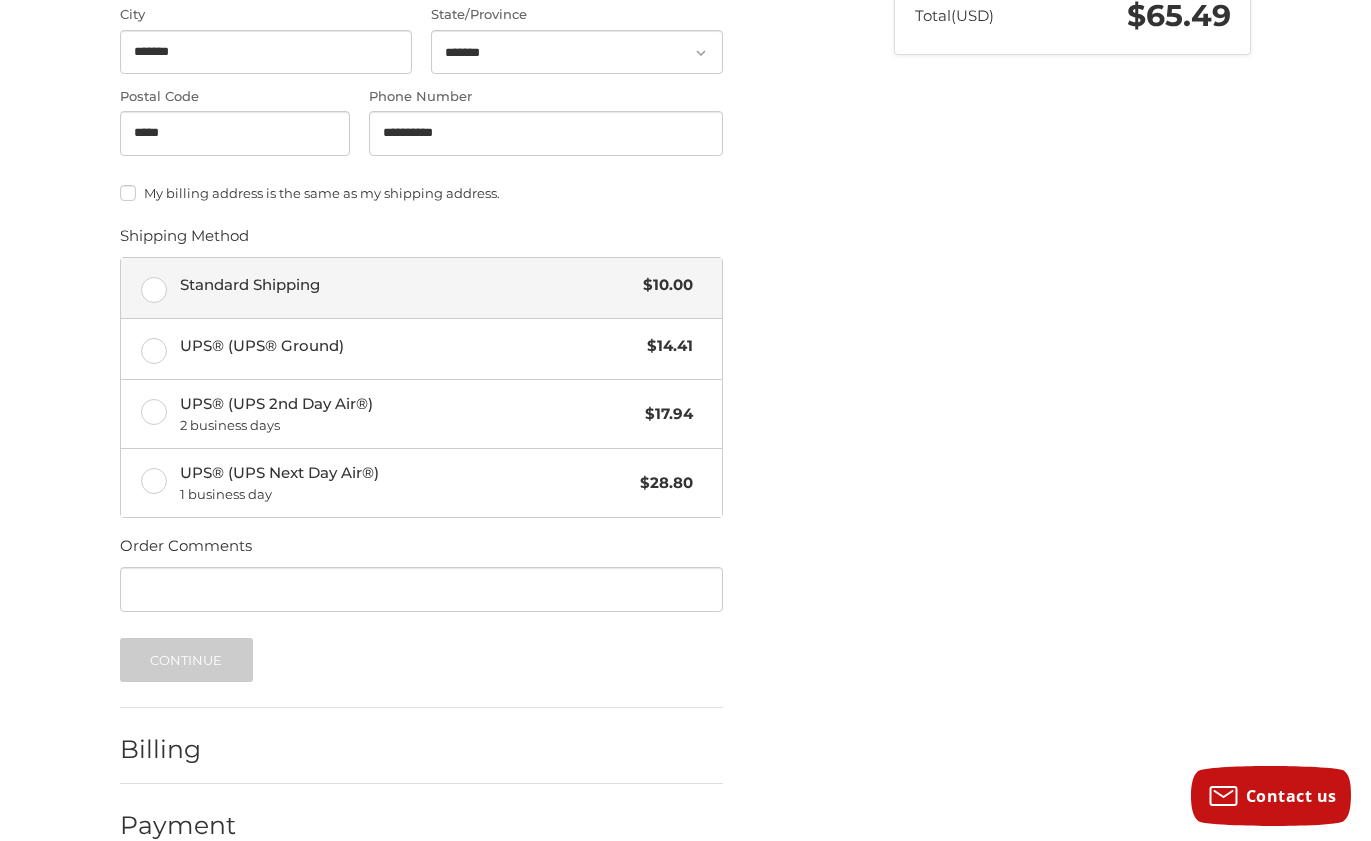 click on "Standard Shipping $10.00" at bounding box center (421, 288) 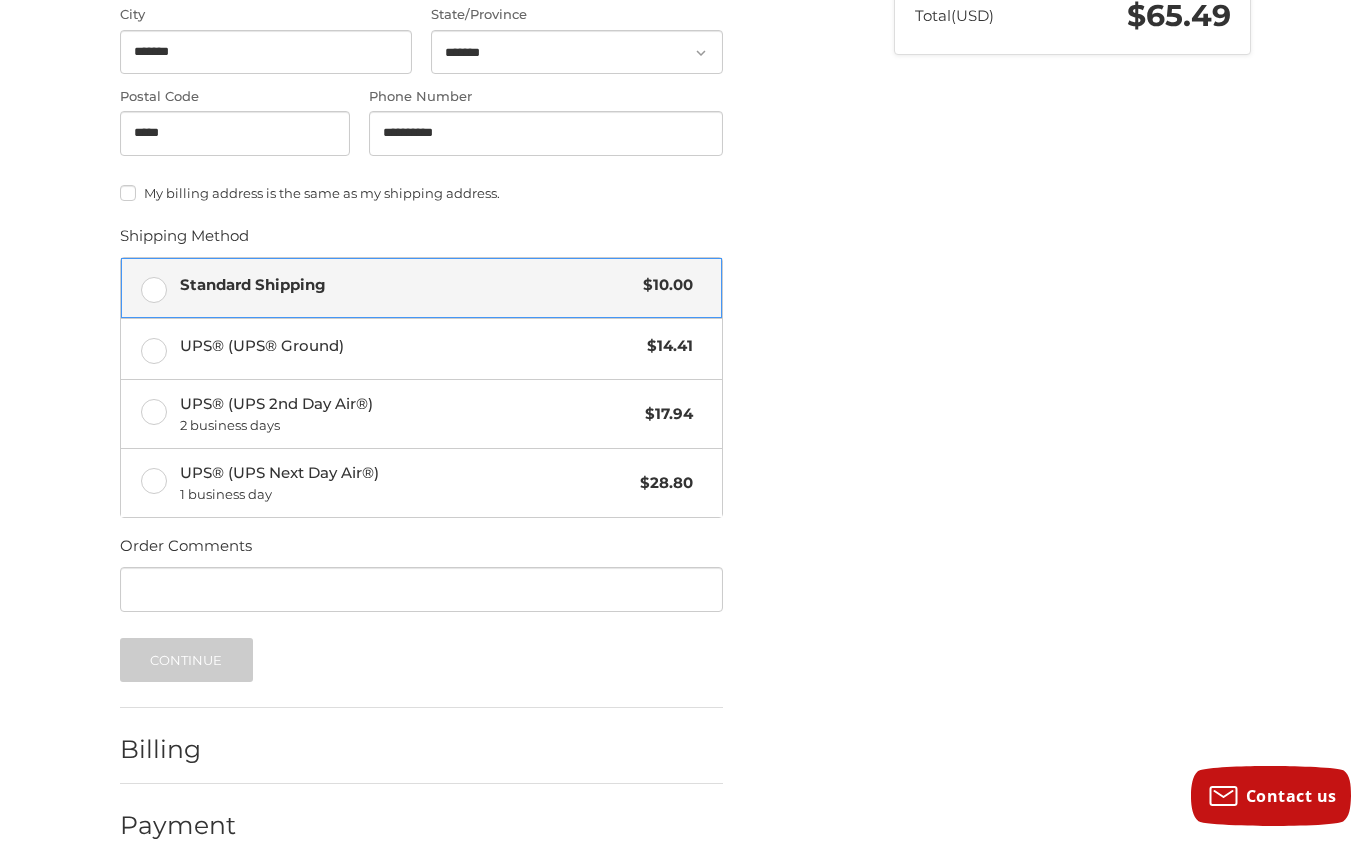 scroll, scrollTop: 857, scrollLeft: 0, axis: vertical 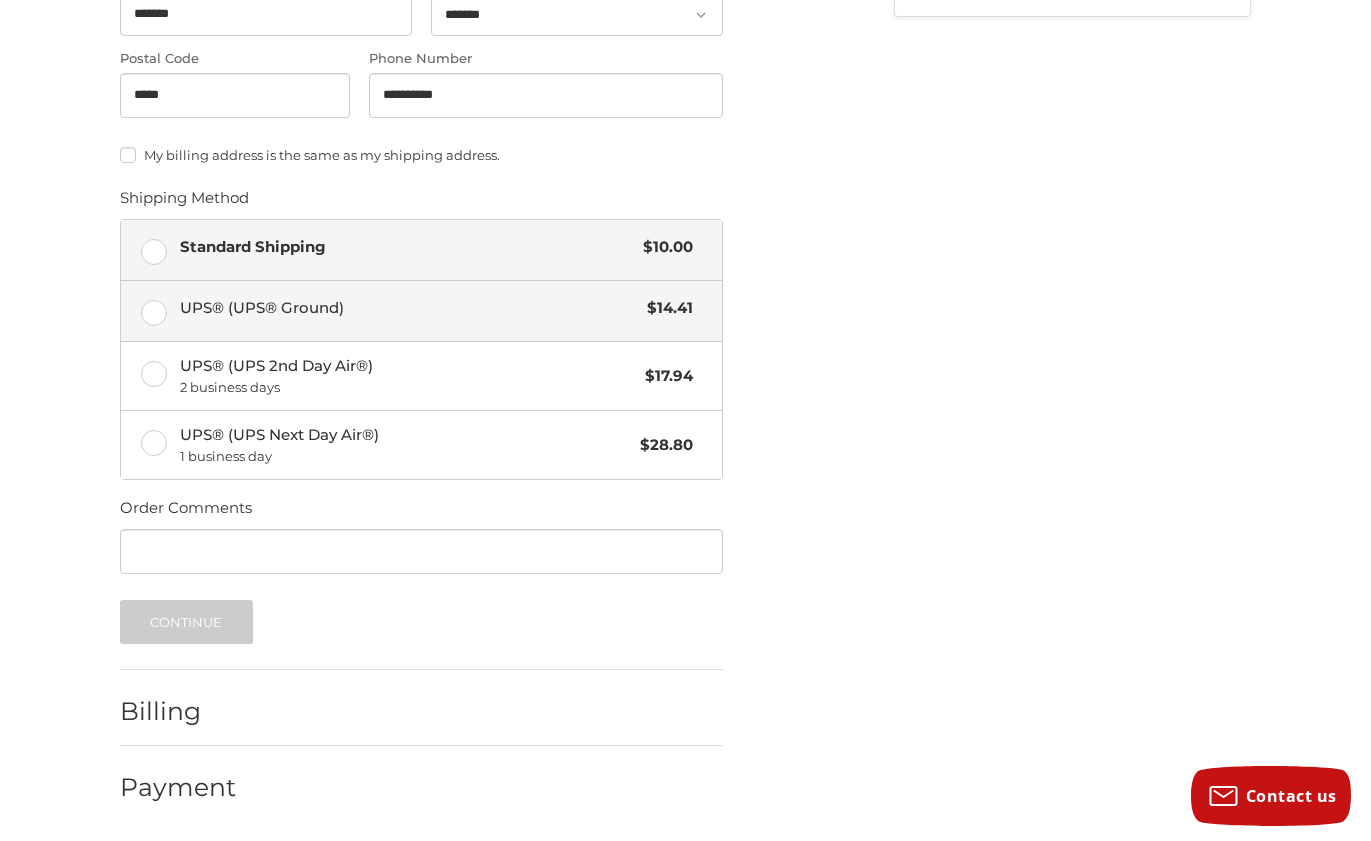 click on "UPS® (UPS® Ground) $14.41" at bounding box center (421, 311) 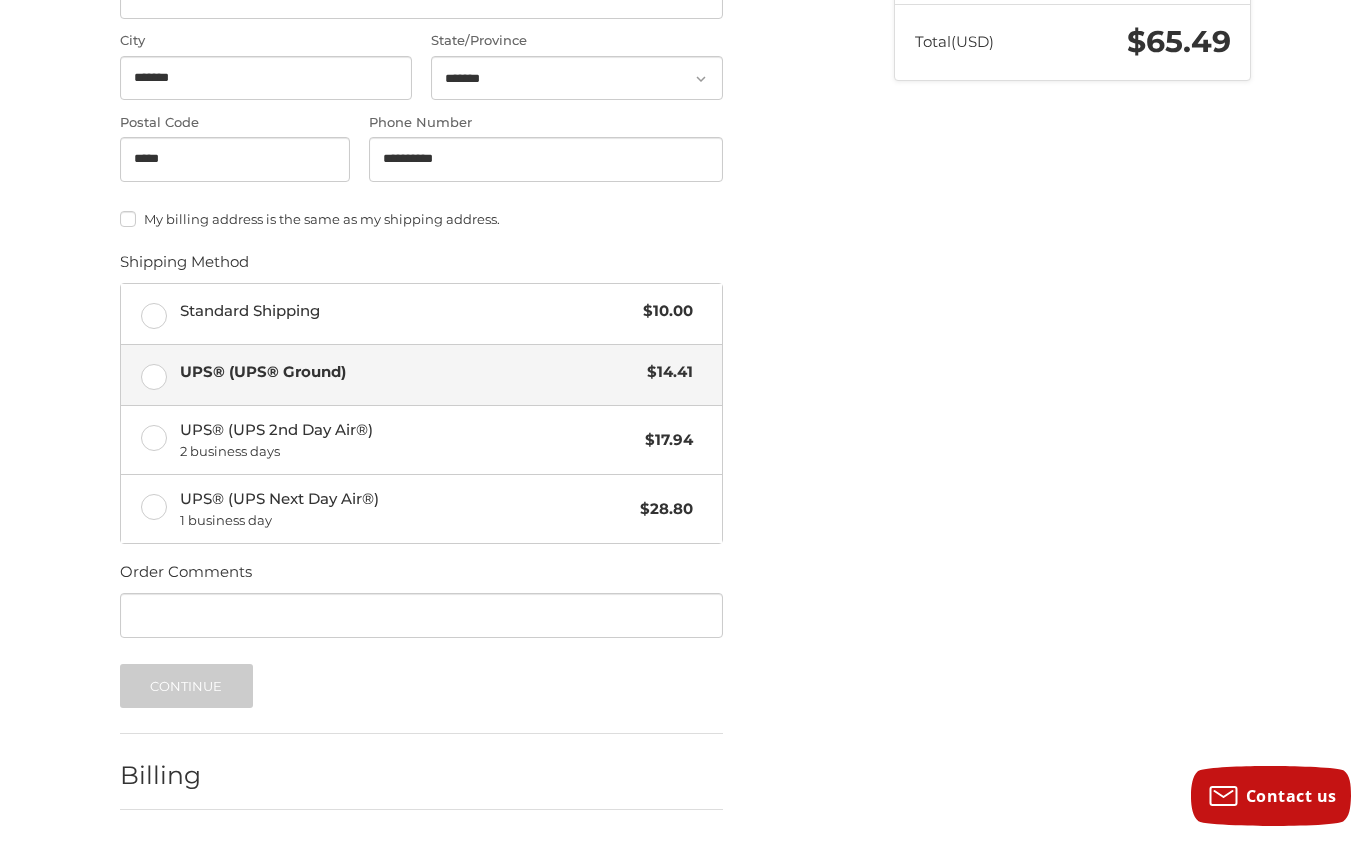 scroll, scrollTop: 857, scrollLeft: 0, axis: vertical 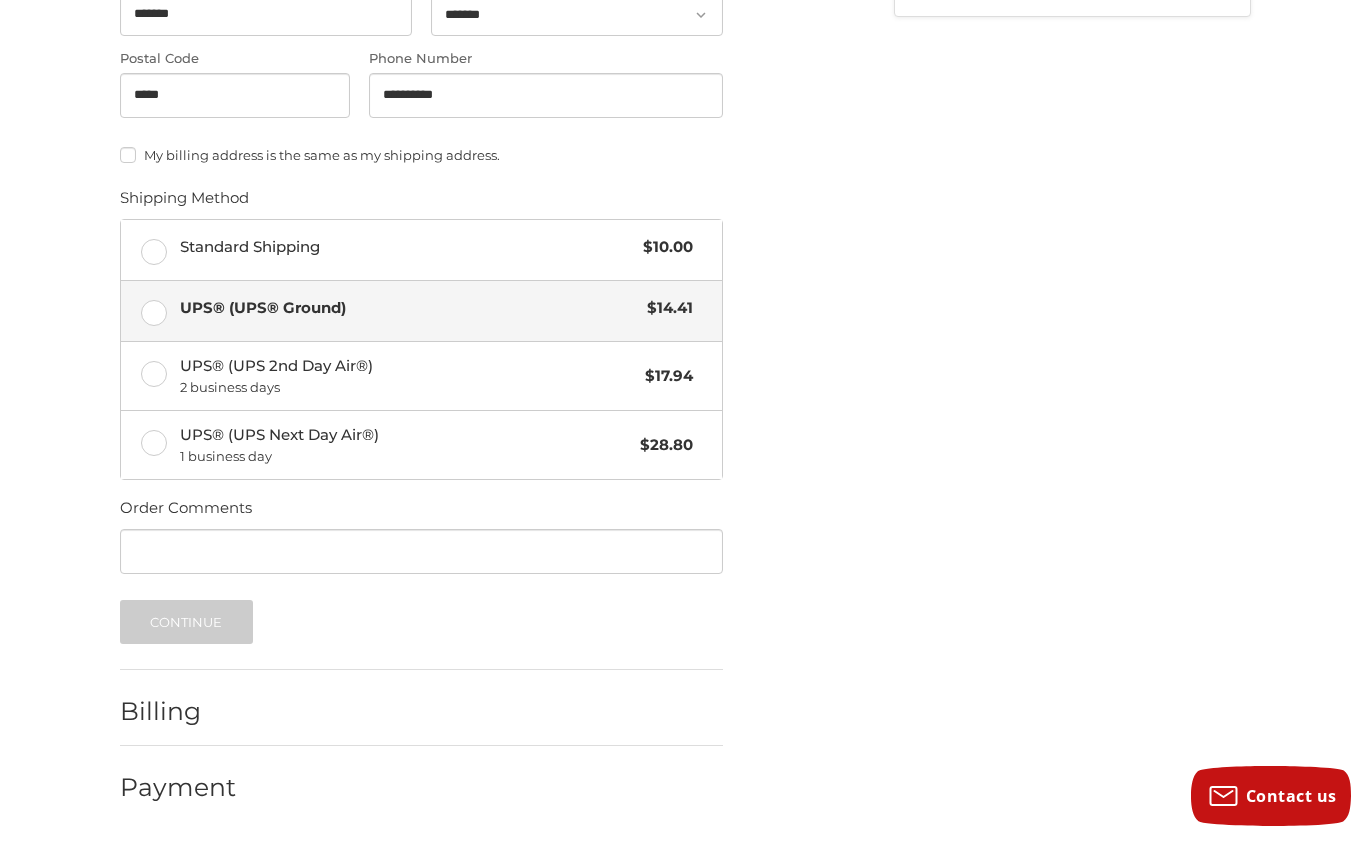 click on "Billing" at bounding box center (421, 712) 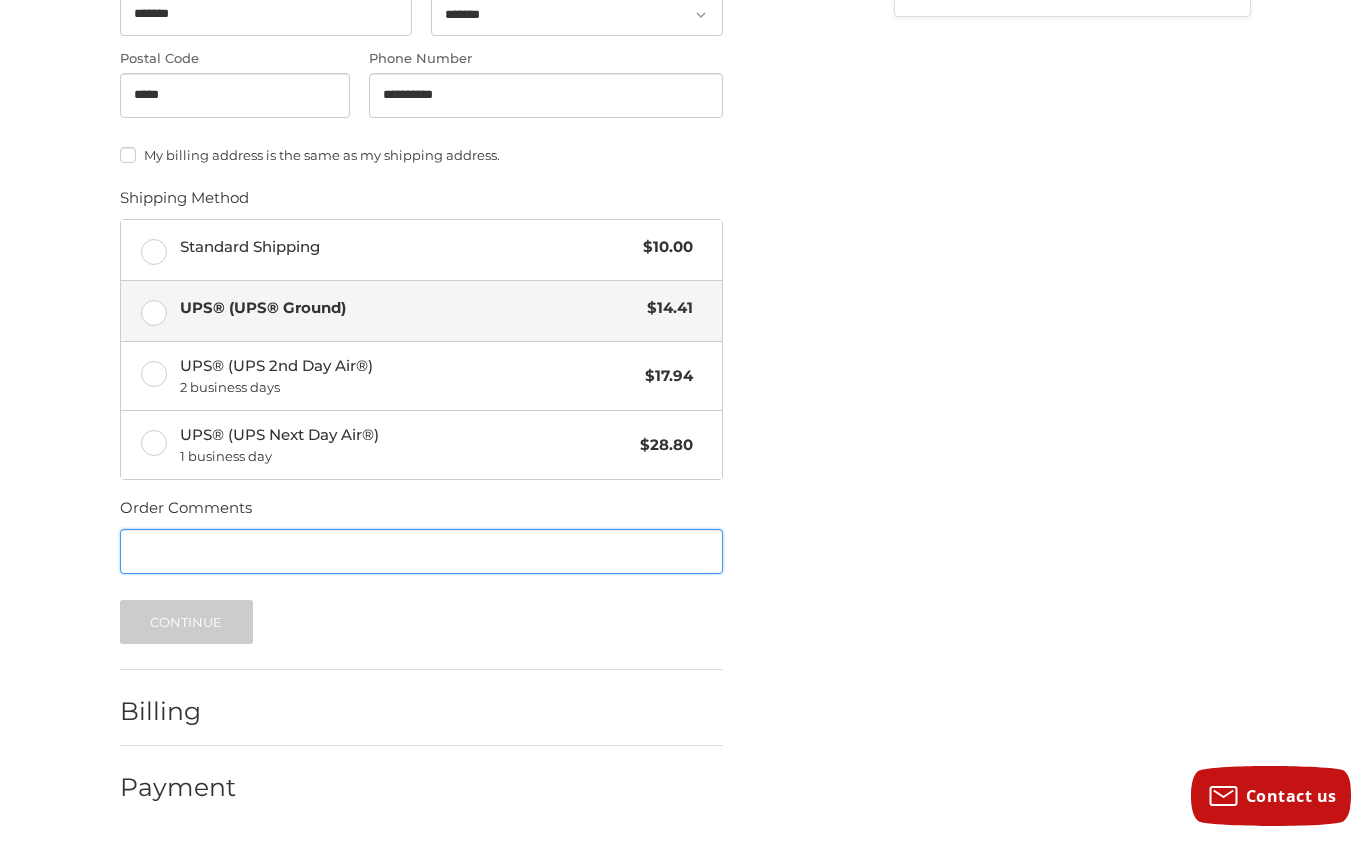 click on "Order Comments" at bounding box center [421, 551] 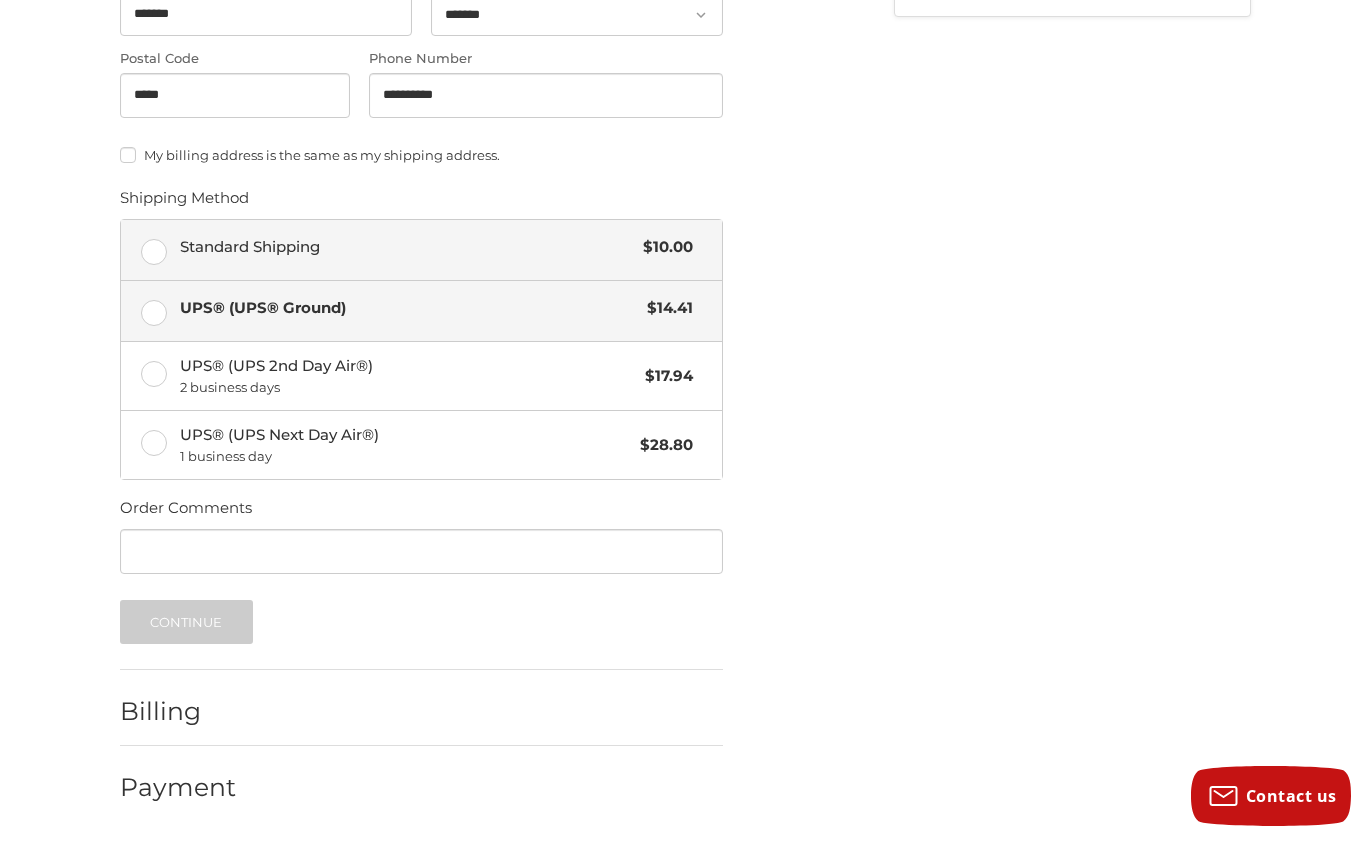 click on "Standard Shipping $10.00" at bounding box center [421, 250] 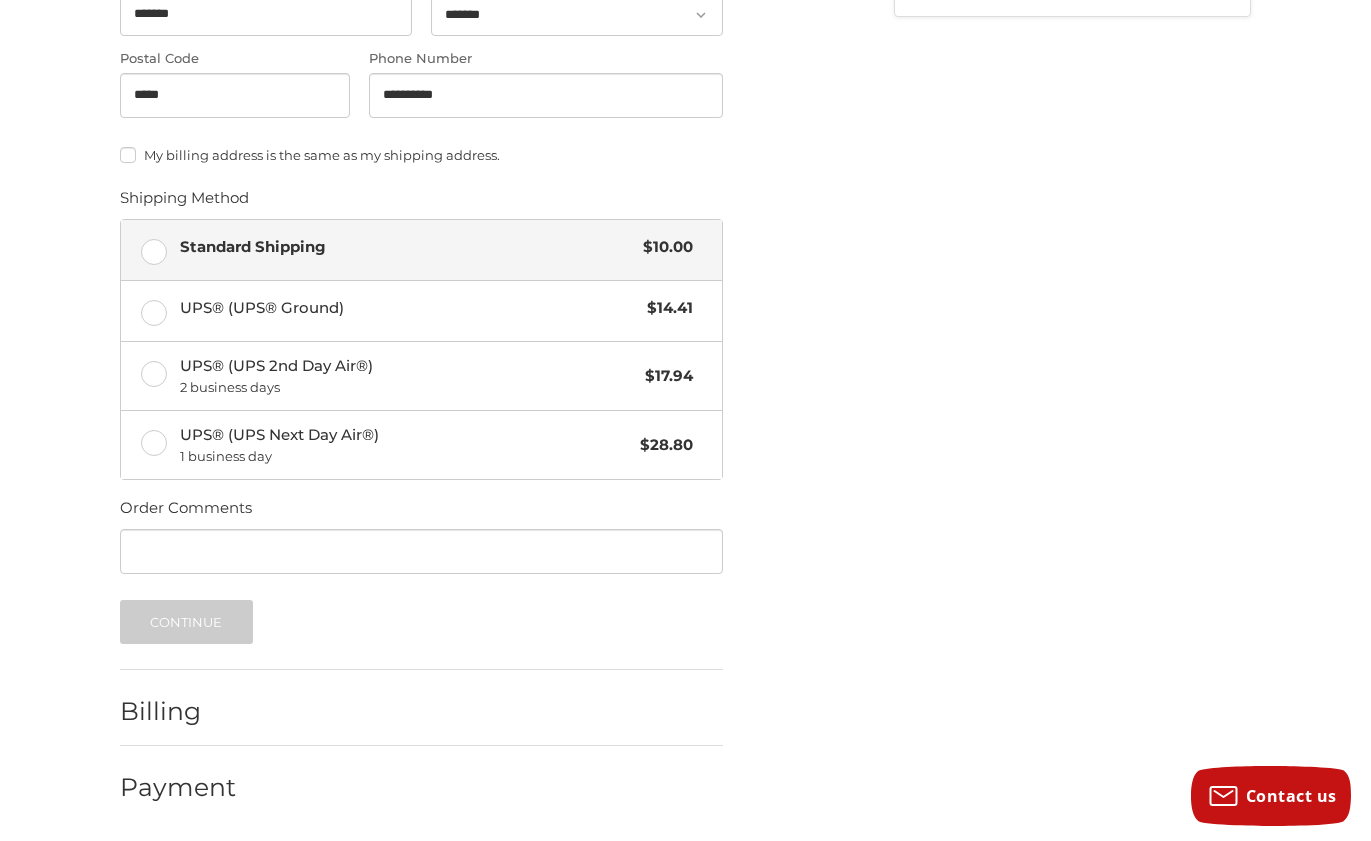 click on "My billing address is the same as my shipping address." at bounding box center (421, 155) 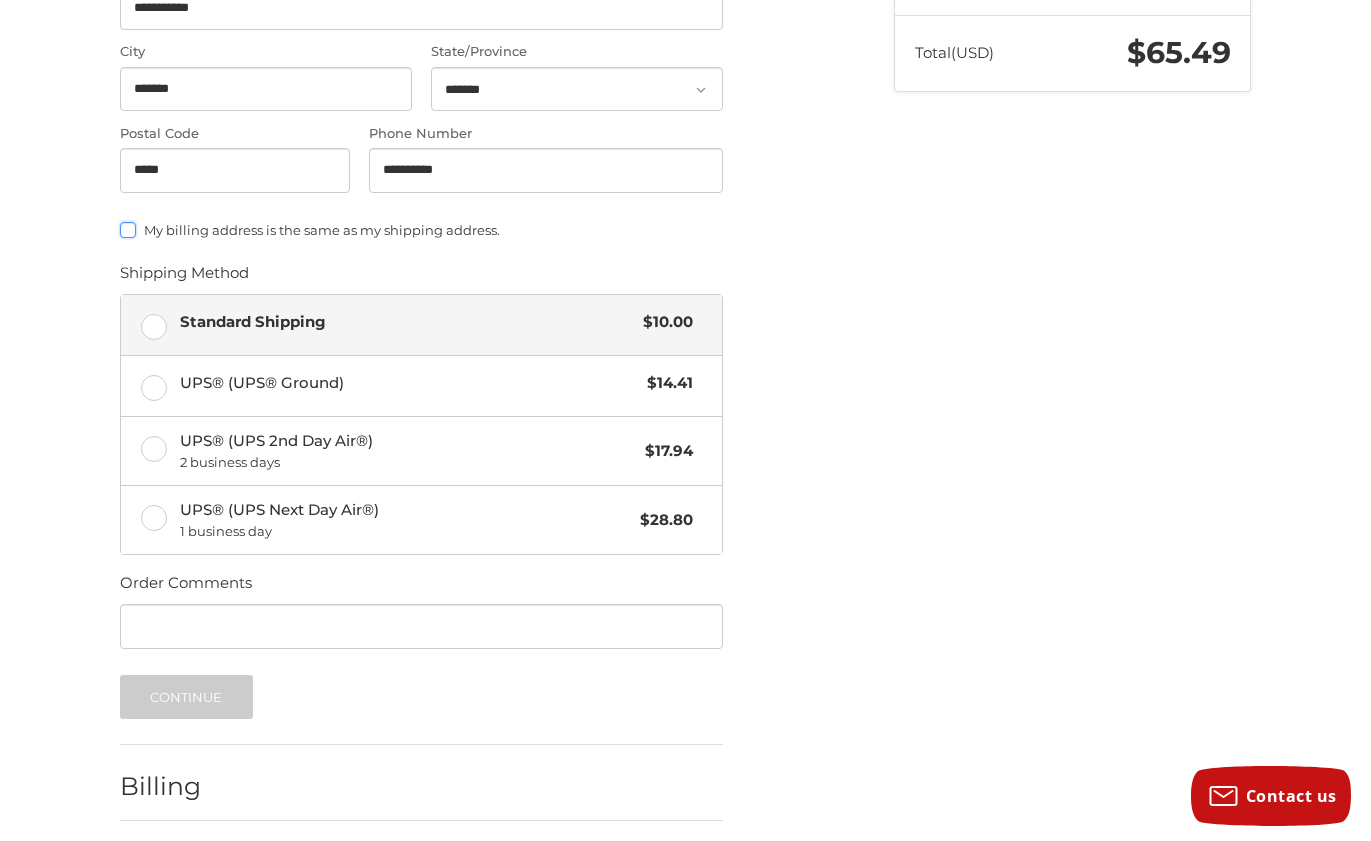 scroll, scrollTop: 779, scrollLeft: 0, axis: vertical 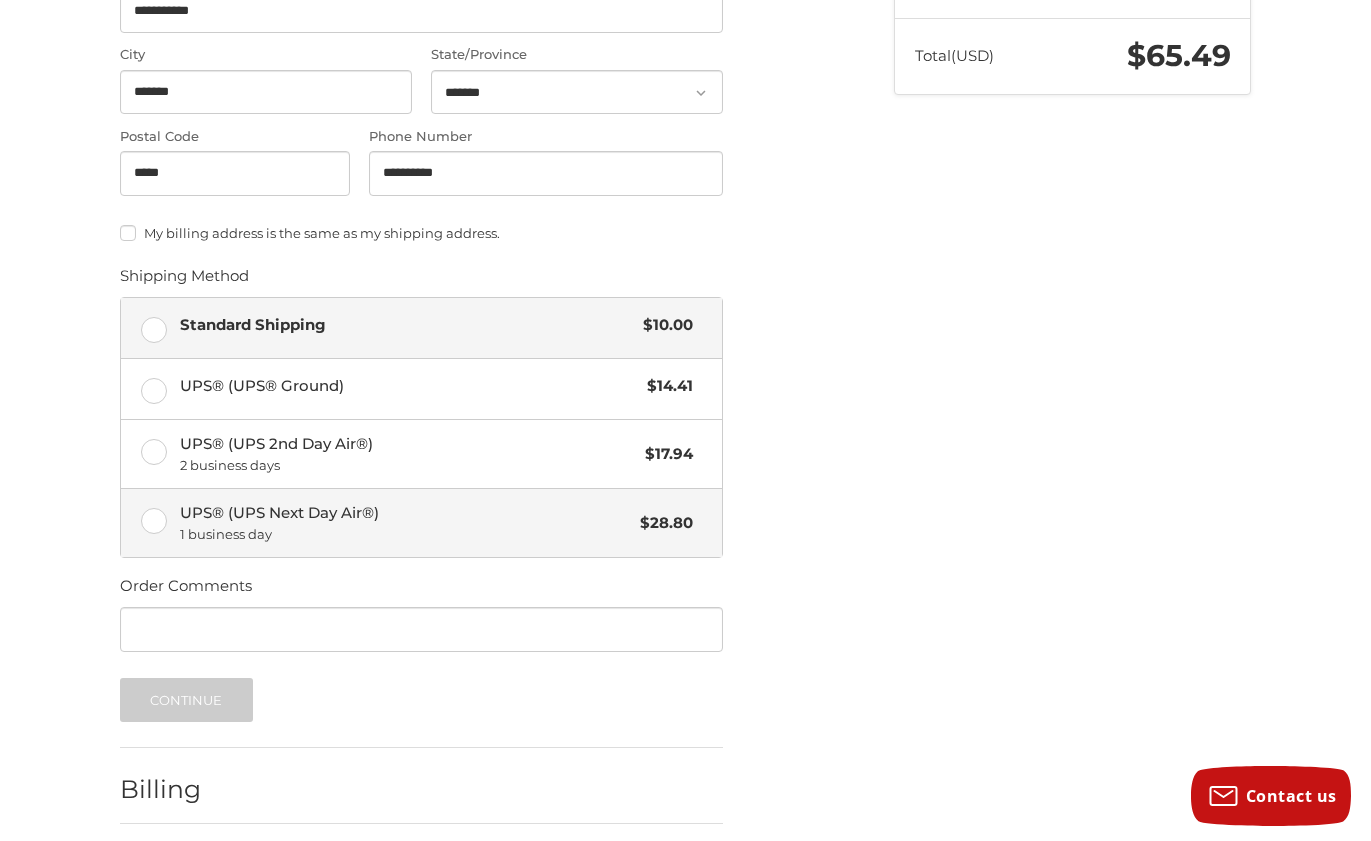 click on "UPS® (UPS Next Day Air®) 1 business day $28.80" at bounding box center [421, 523] 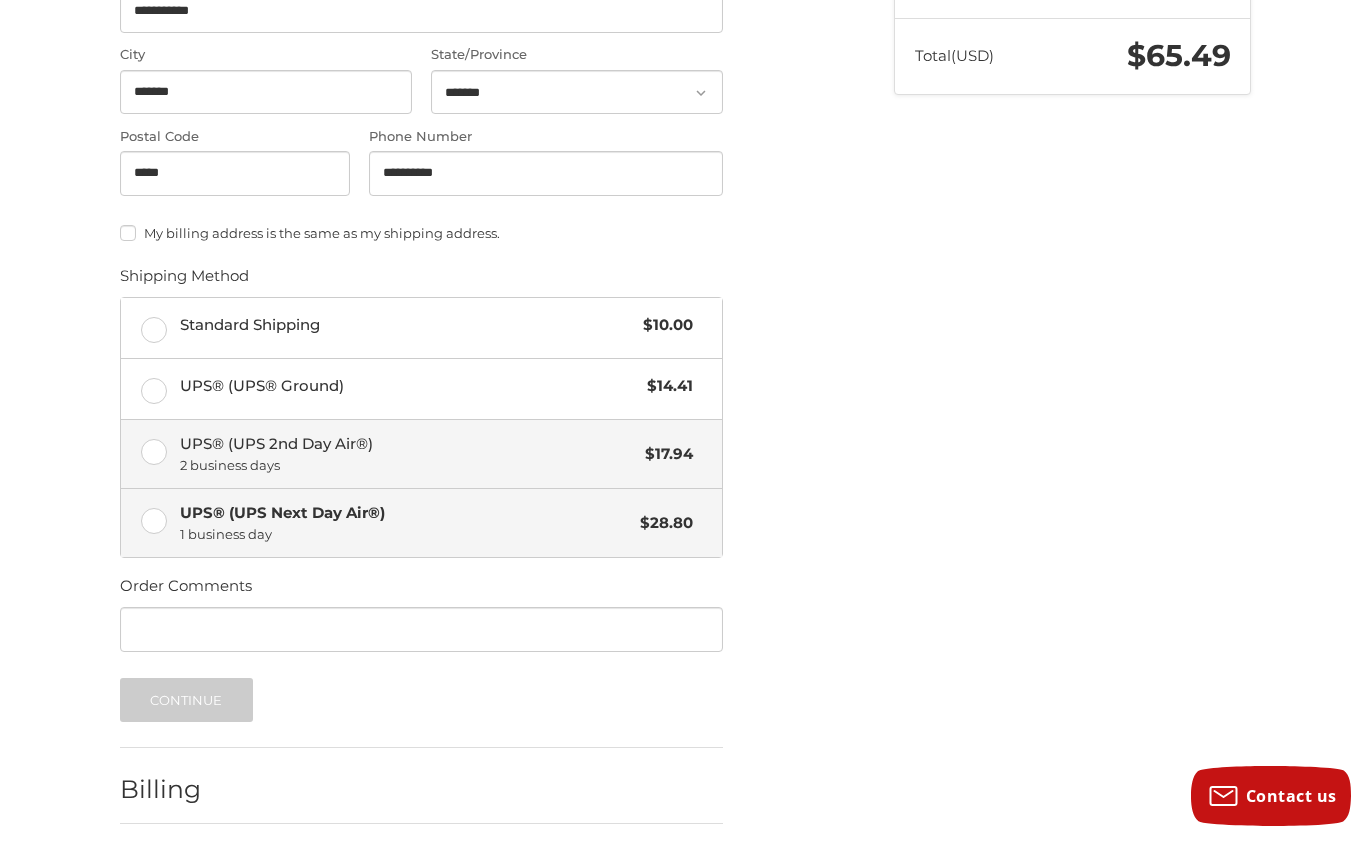 click on "UPS® (UPS 2nd Day Air®) 2 business days $17.94" at bounding box center (421, 454) 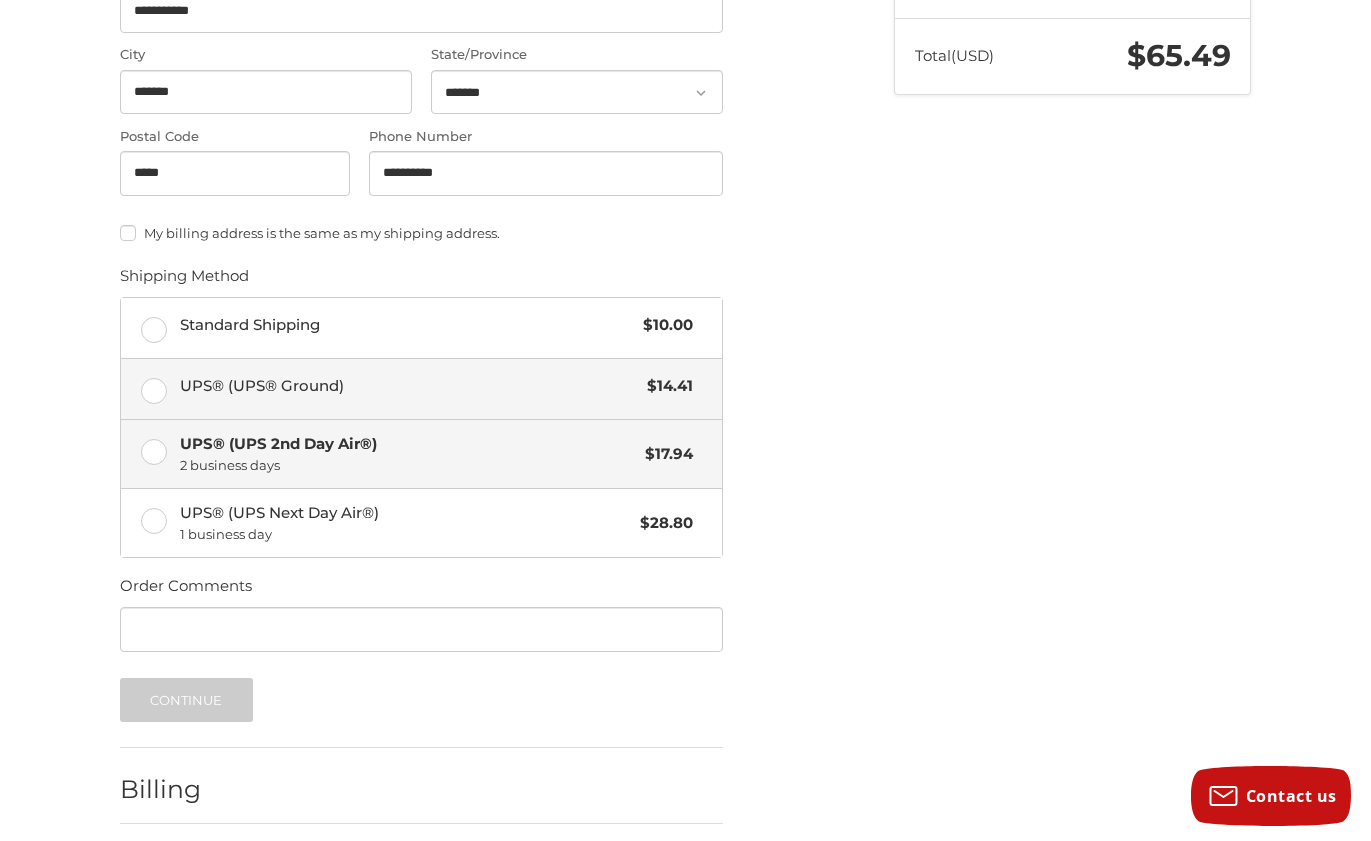 click on "UPS® (UPS® Ground) $14.41" at bounding box center (421, 389) 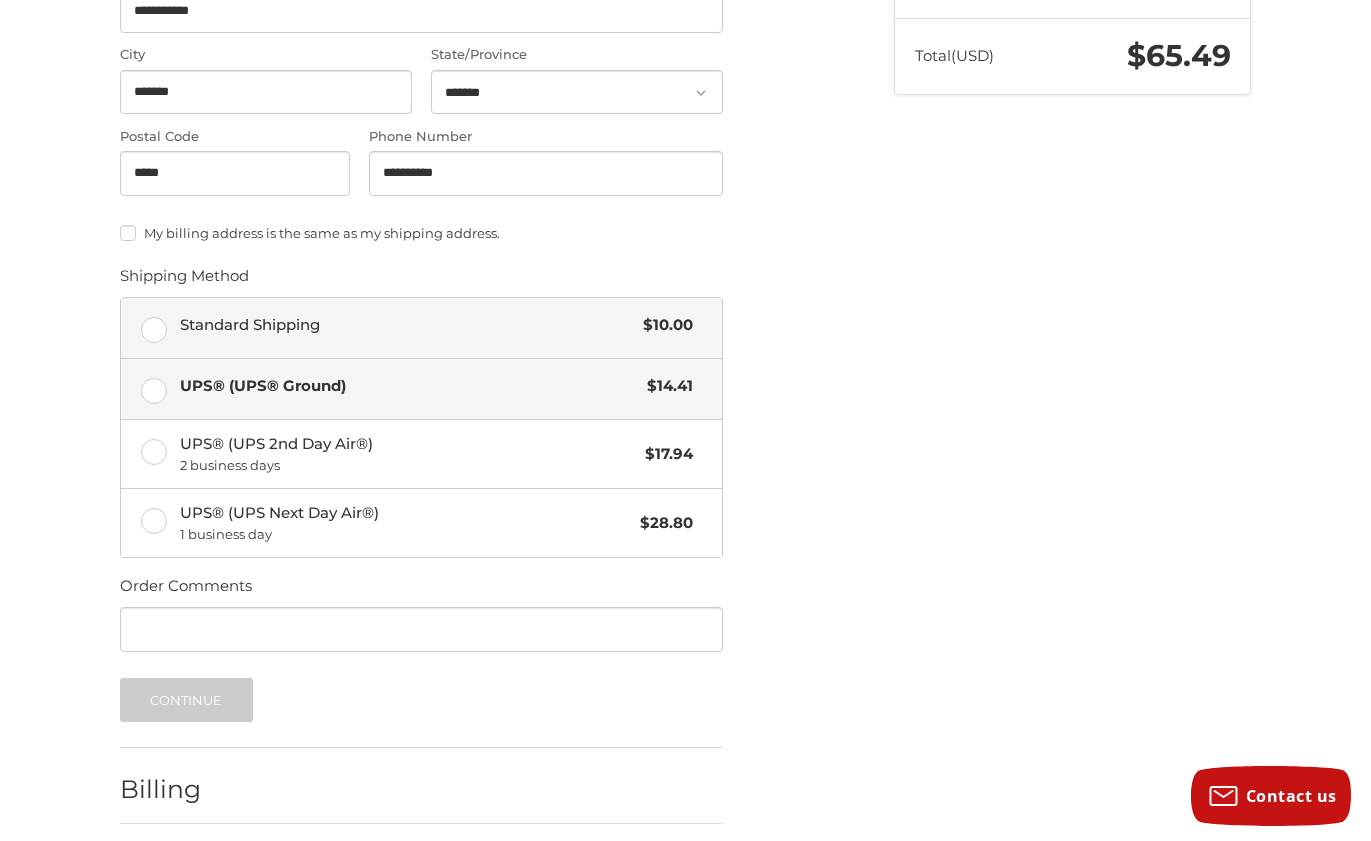 click on "Standard Shipping $10.00" at bounding box center [421, 328] 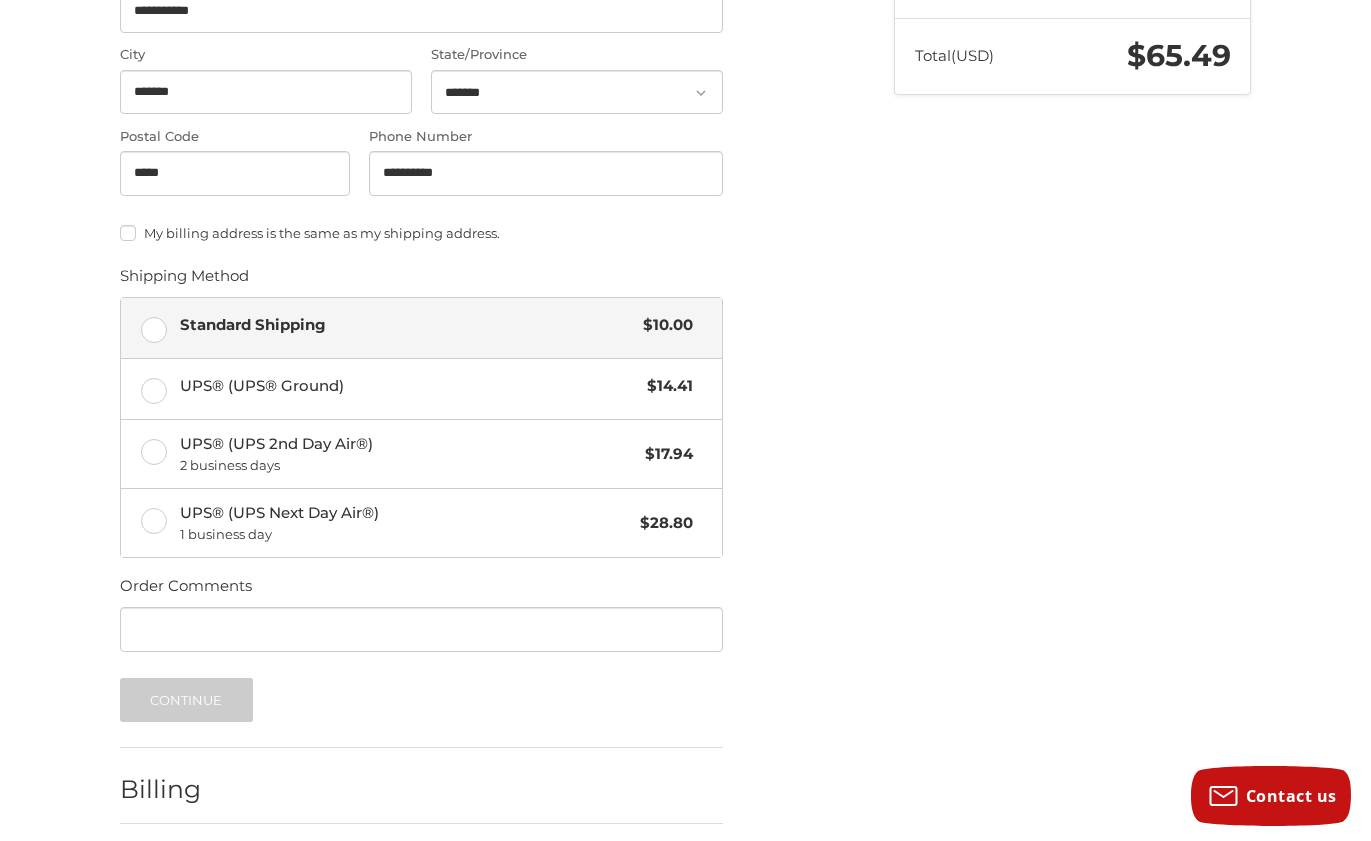 click on "My billing address is the same as my shipping address." at bounding box center [421, 233] 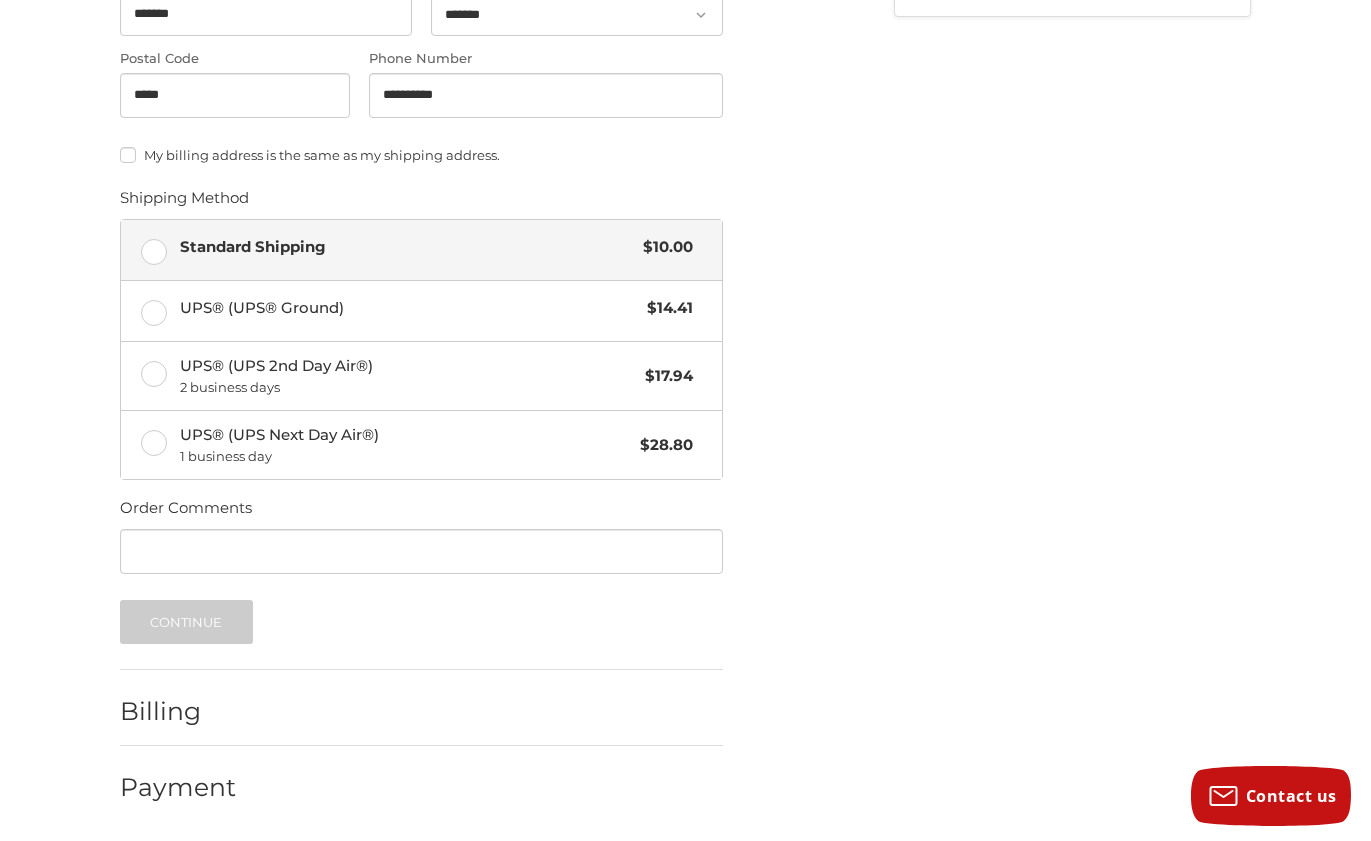 click on "Billing" at bounding box center [178, 711] 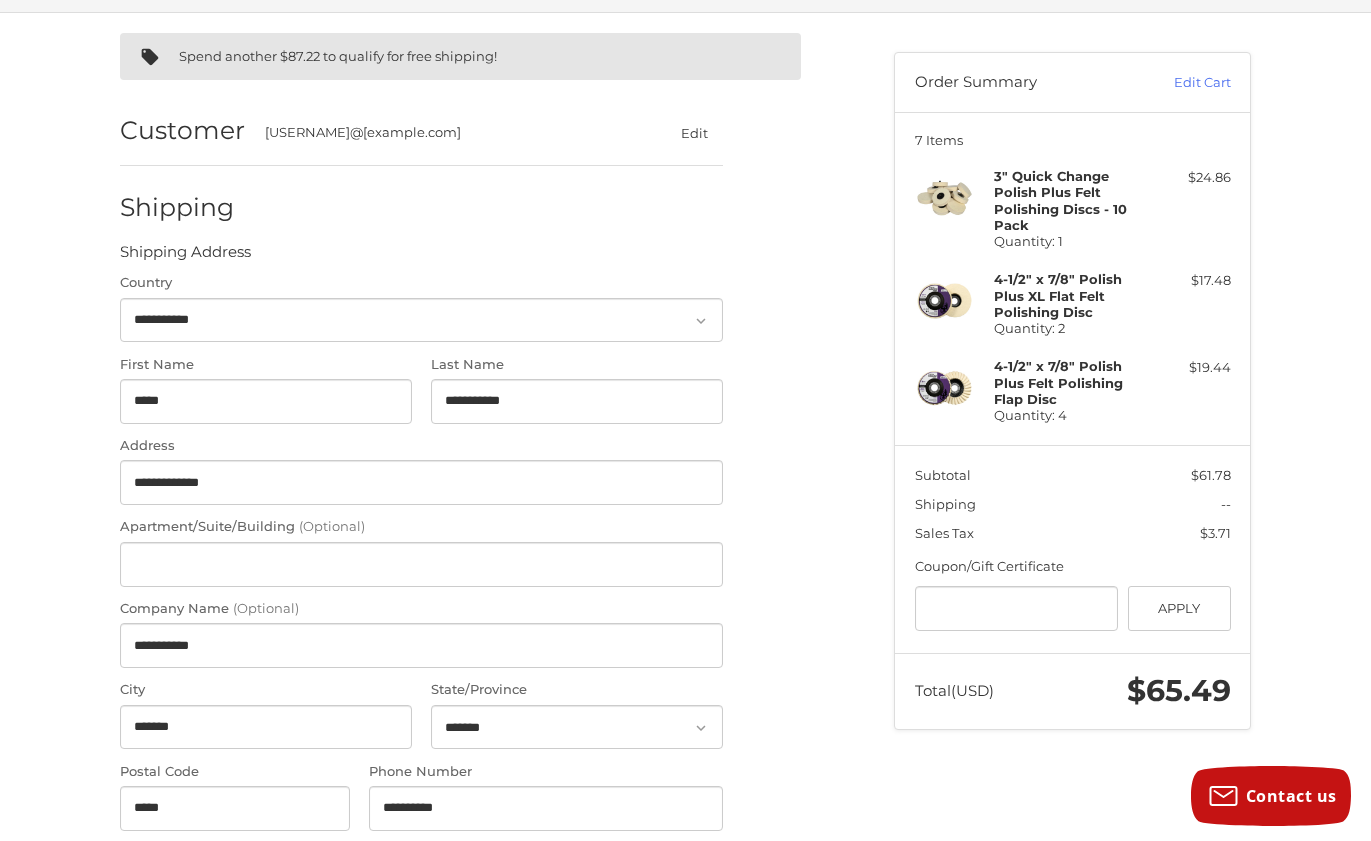 scroll, scrollTop: 152, scrollLeft: 0, axis: vertical 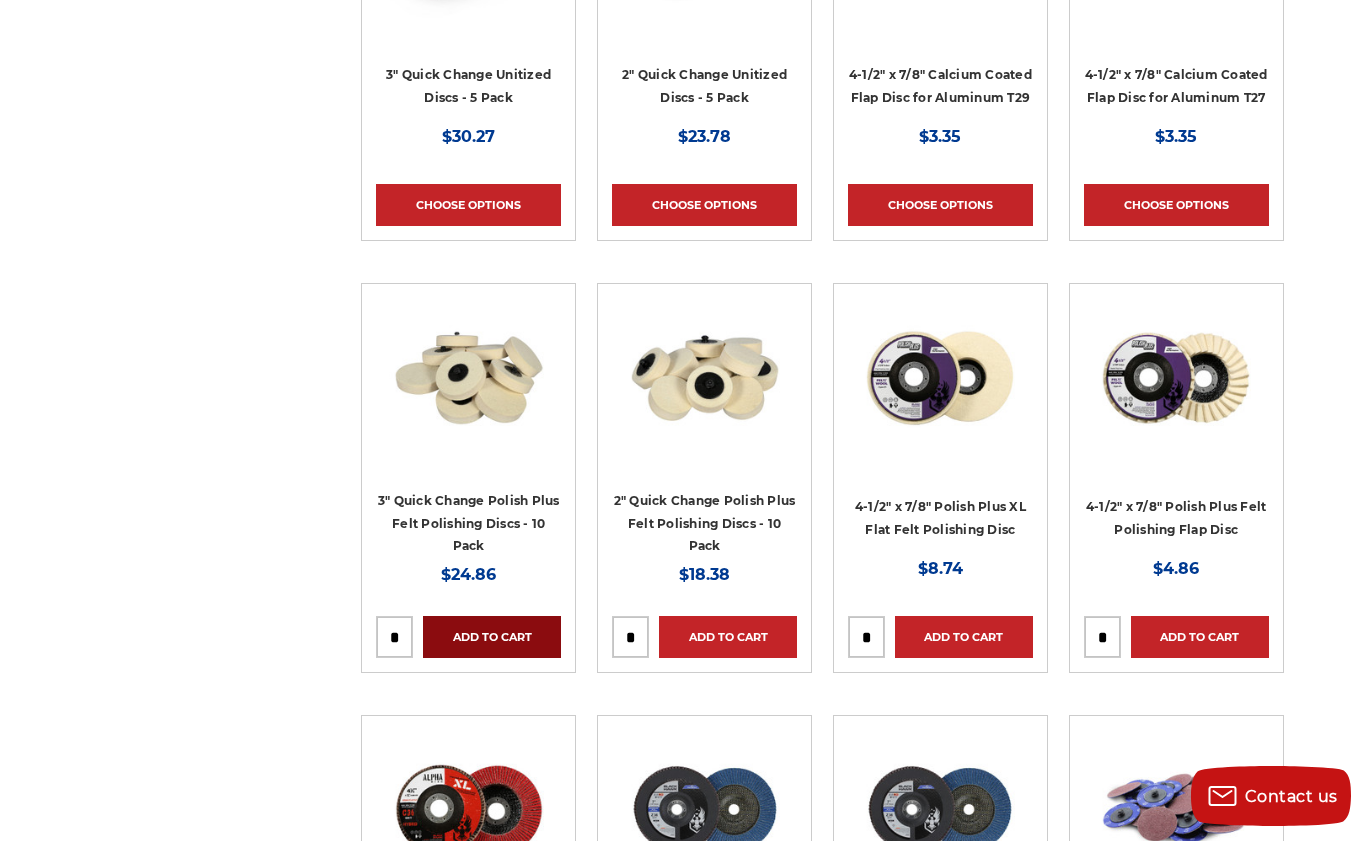 click on "Add to Cart" at bounding box center [492, 637] 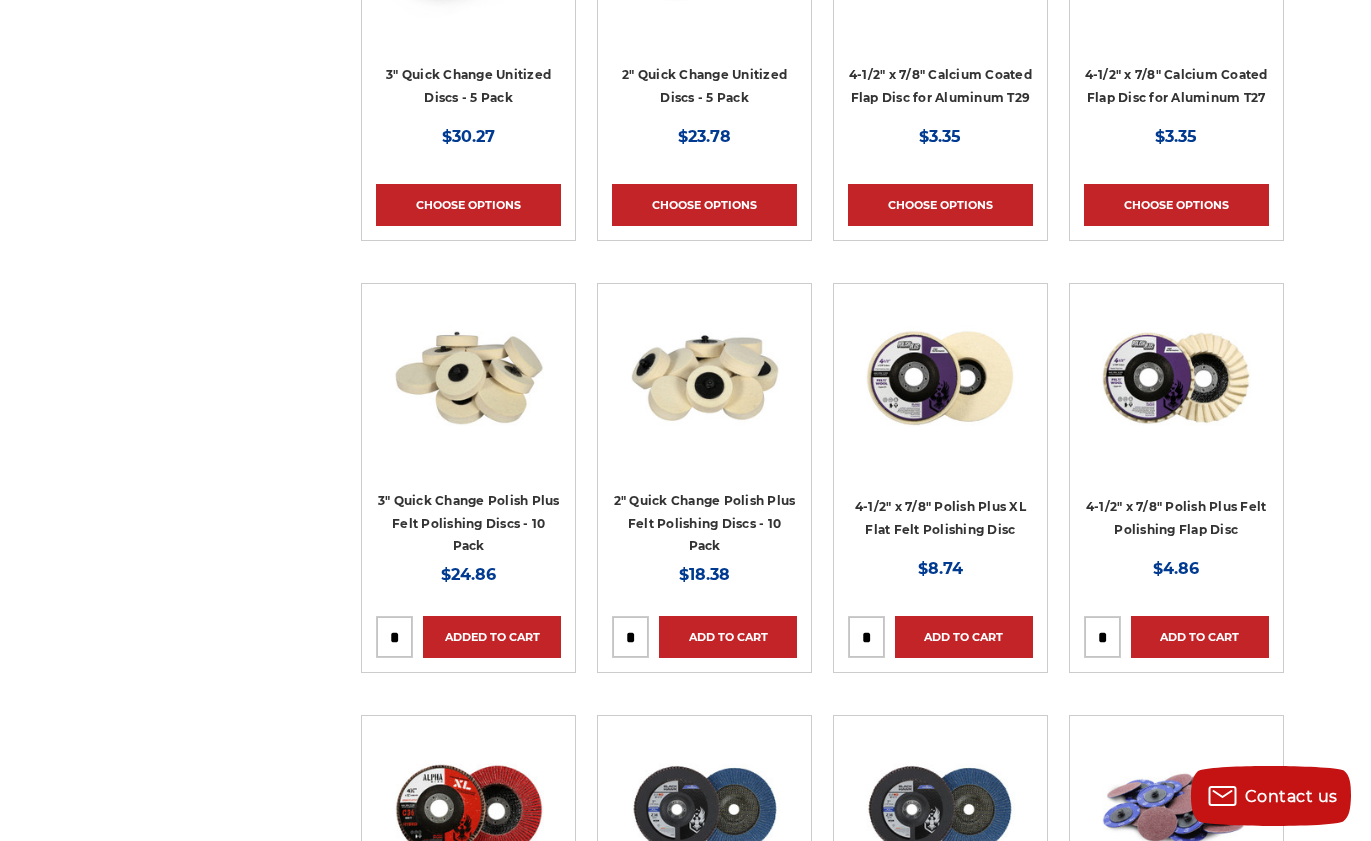 click at bounding box center (866, 637) 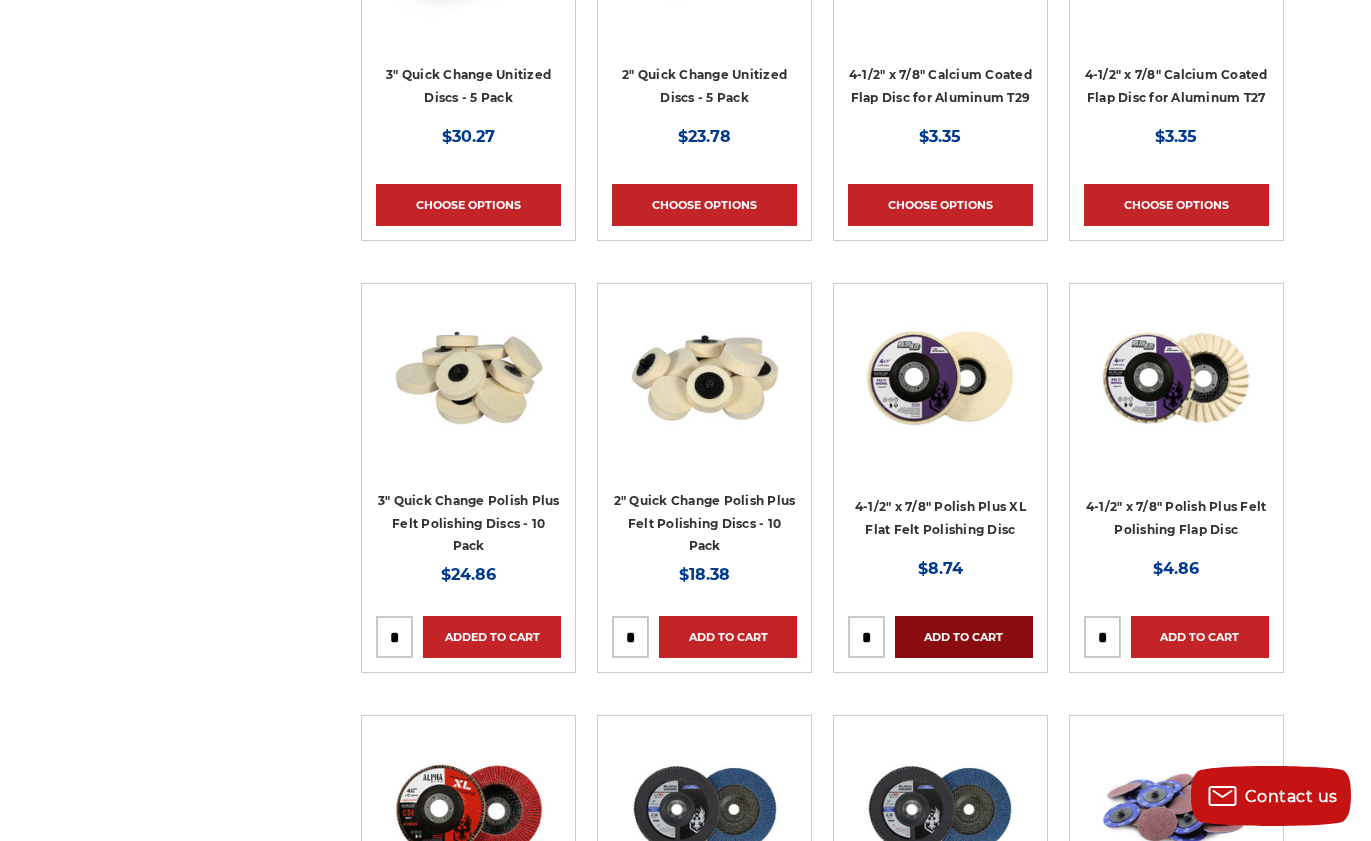 click on "Add to Cart" at bounding box center [964, 637] 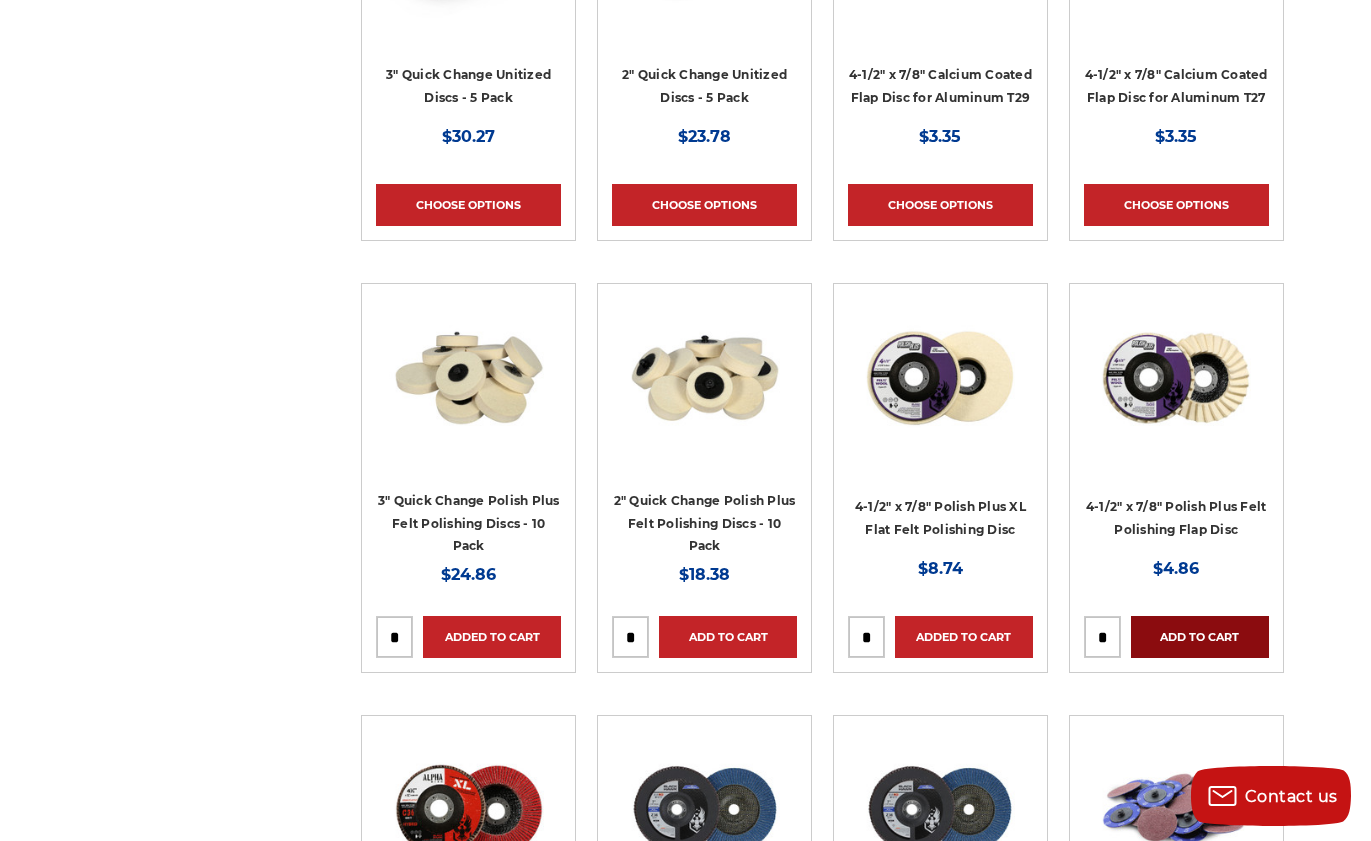 click on "Add to Cart" at bounding box center (1200, 637) 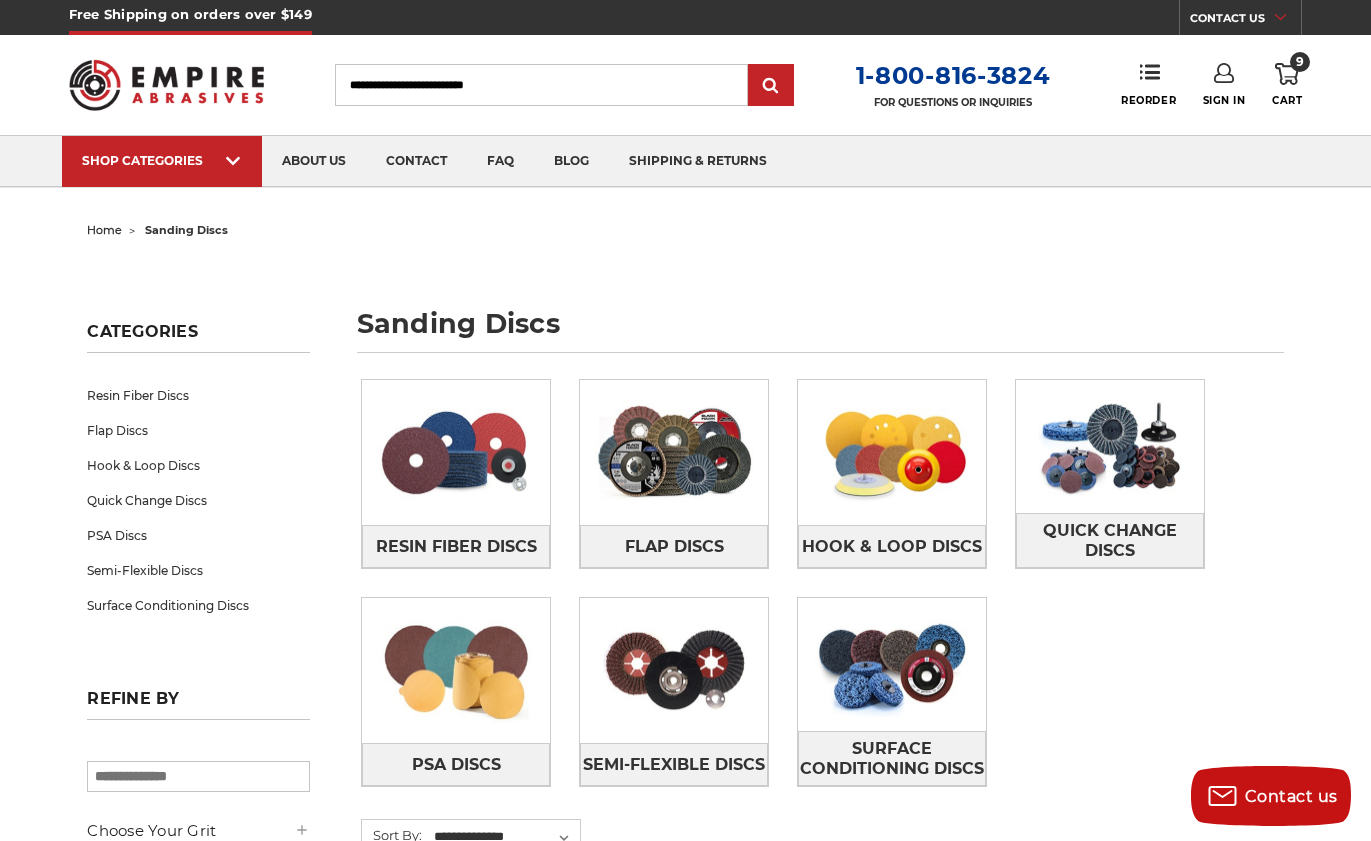scroll, scrollTop: 0, scrollLeft: 0, axis: both 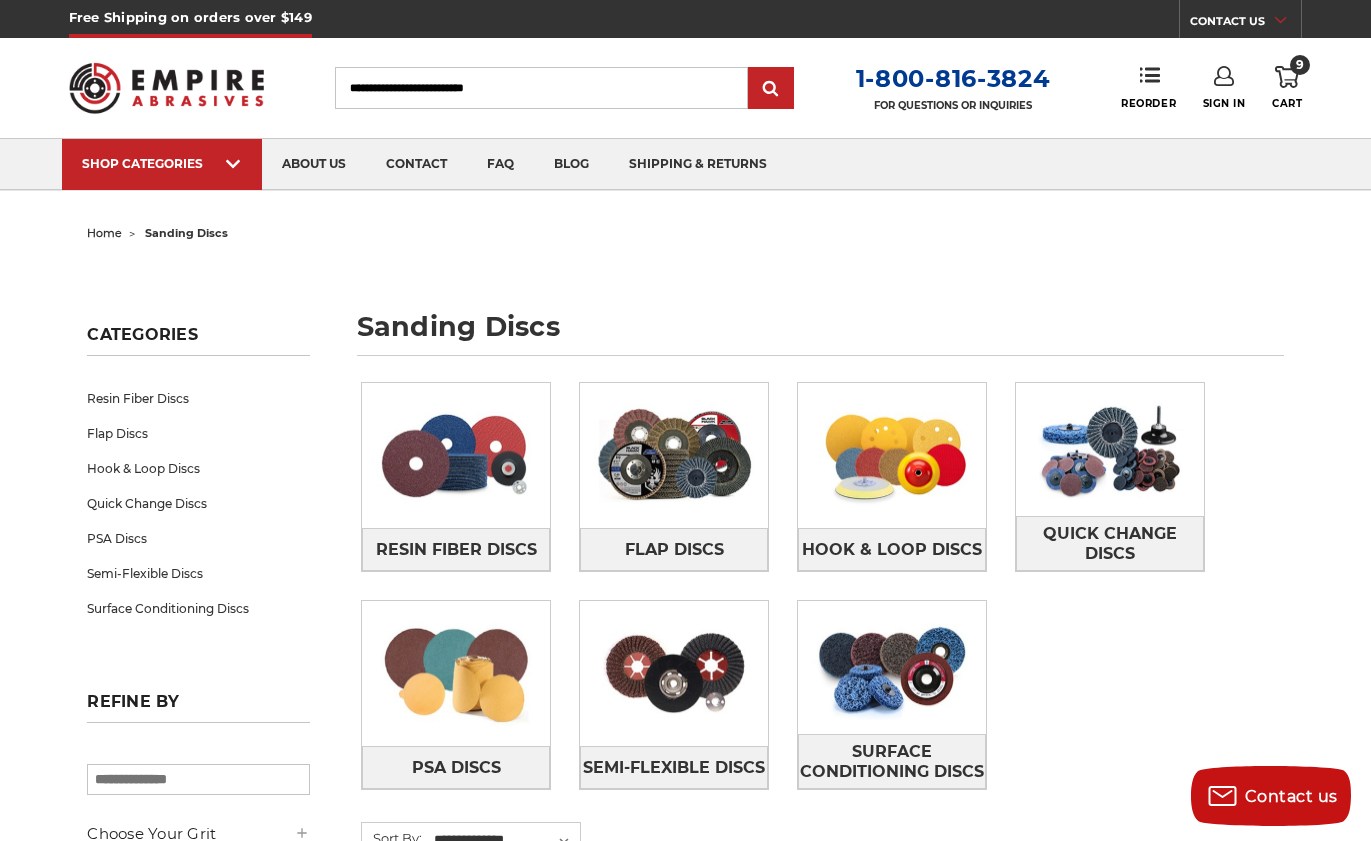 click on "9" at bounding box center [1300, 65] 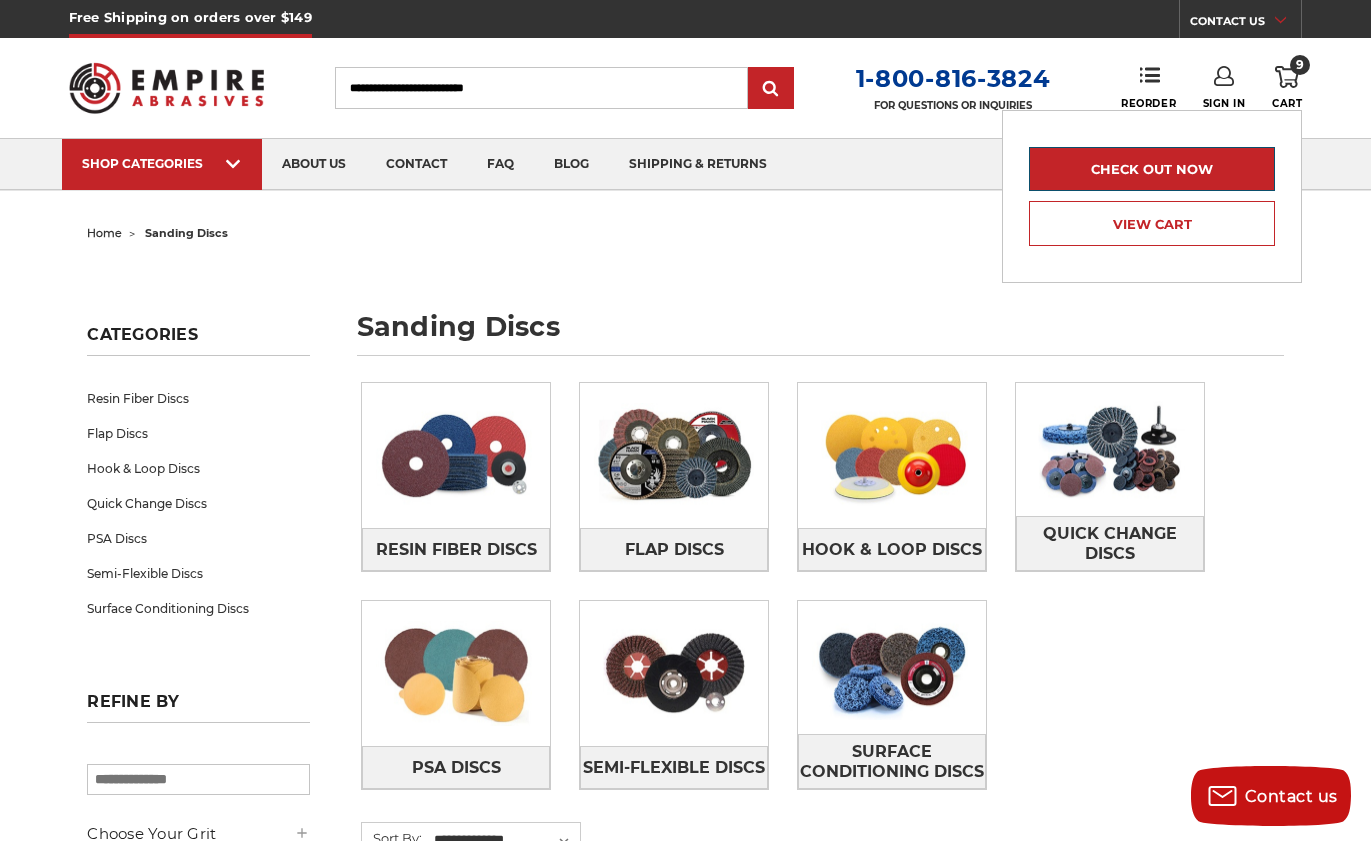 click on "Check out now" at bounding box center (1152, 169) 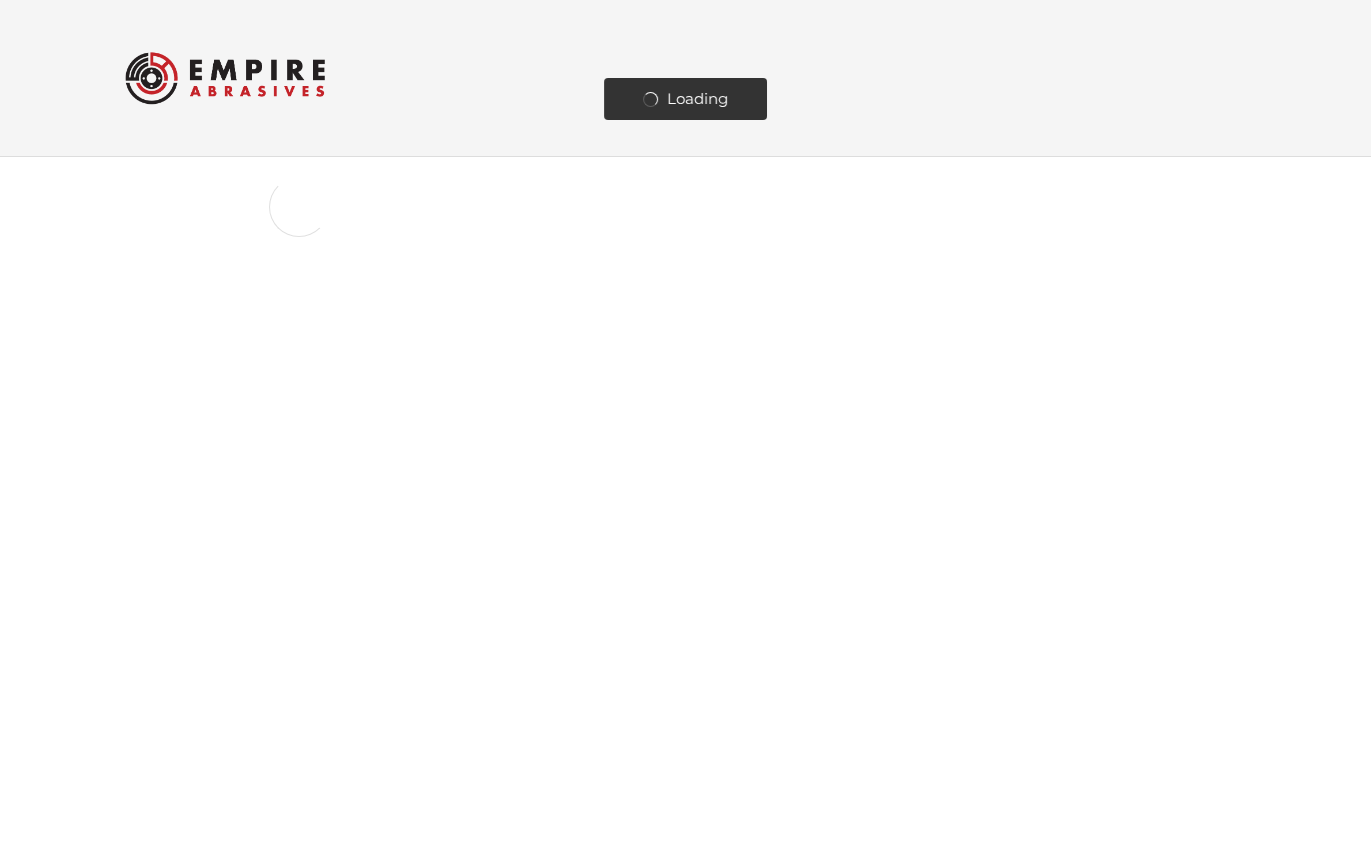 scroll, scrollTop: 0, scrollLeft: 0, axis: both 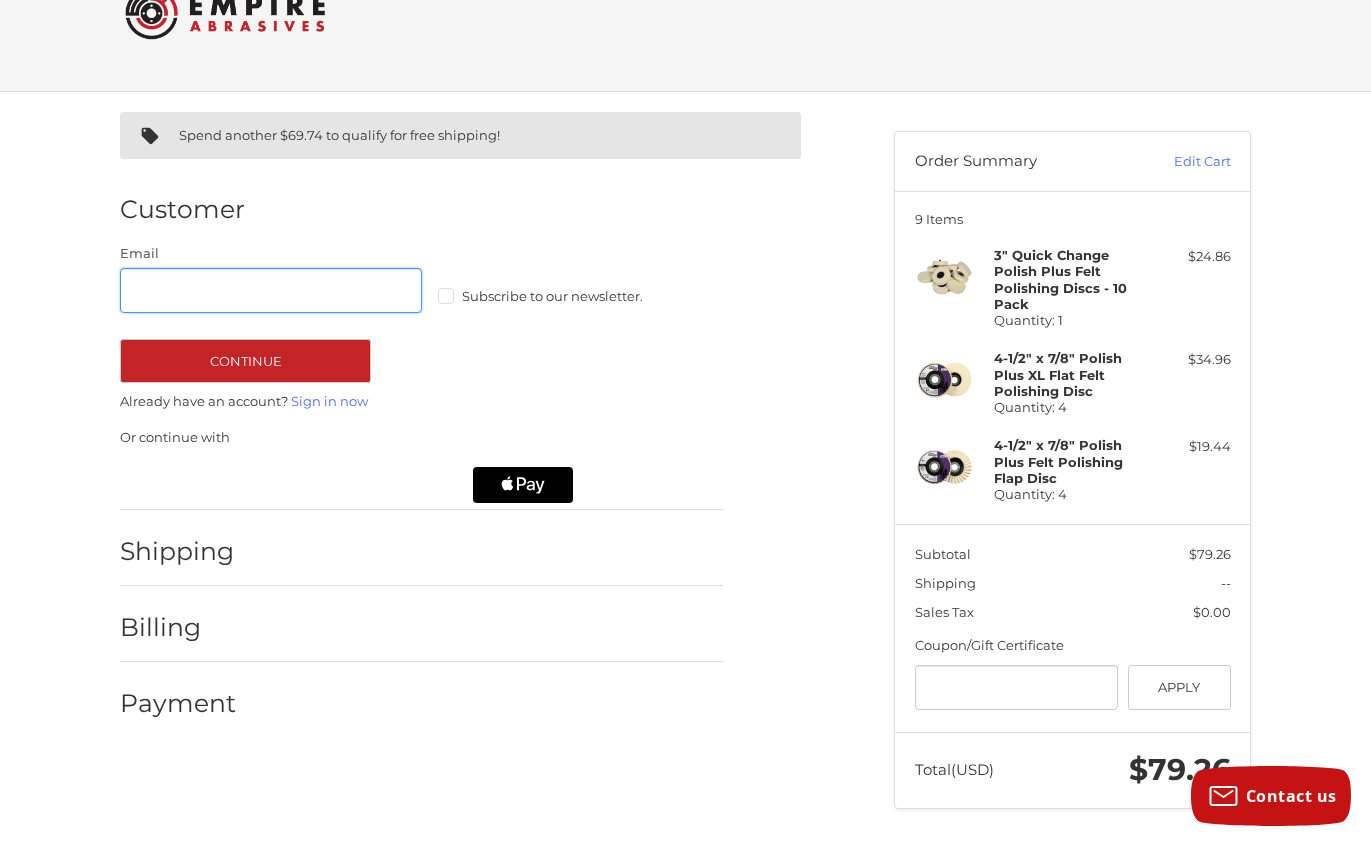 click on "Email" at bounding box center (271, 290) 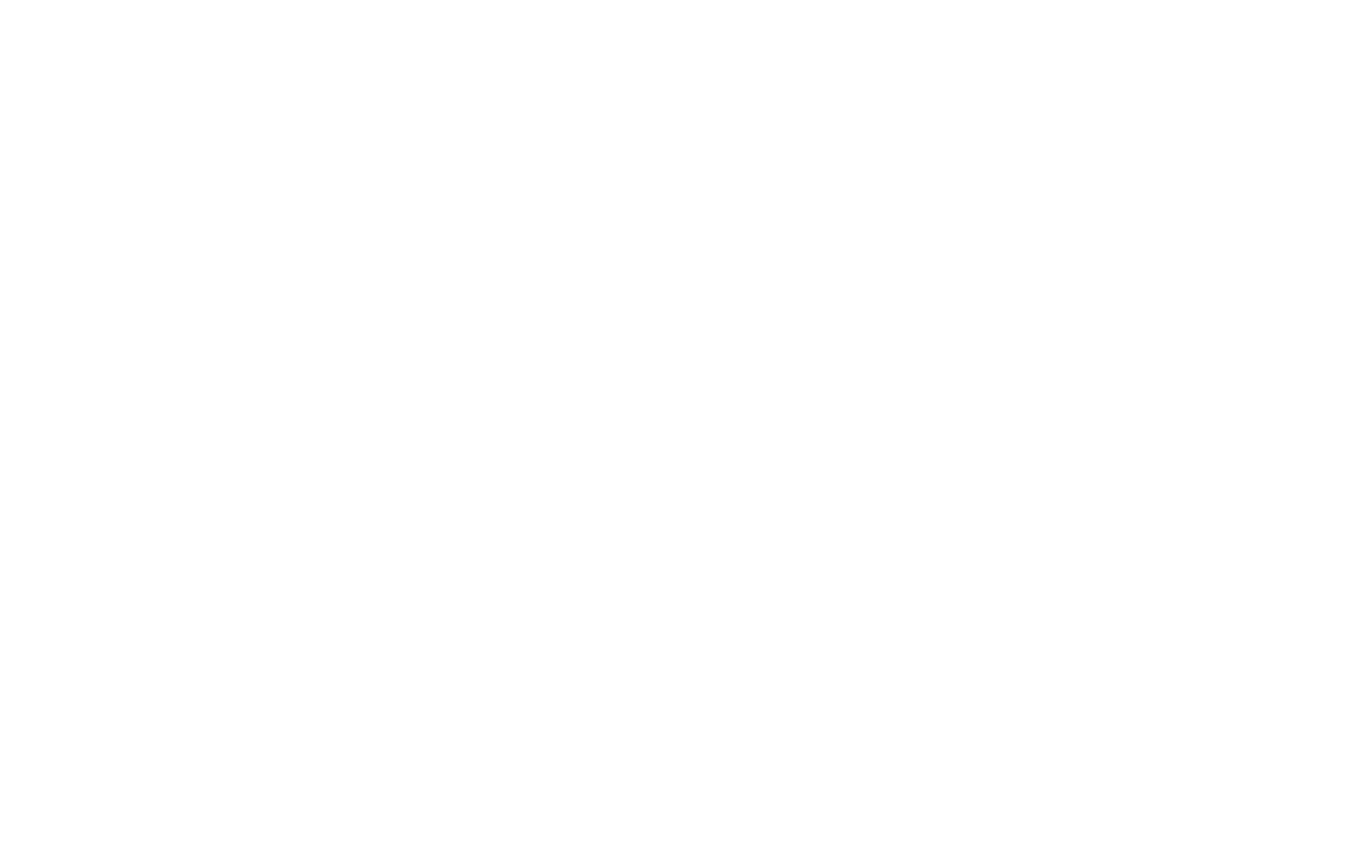 scroll, scrollTop: 0, scrollLeft: 0, axis: both 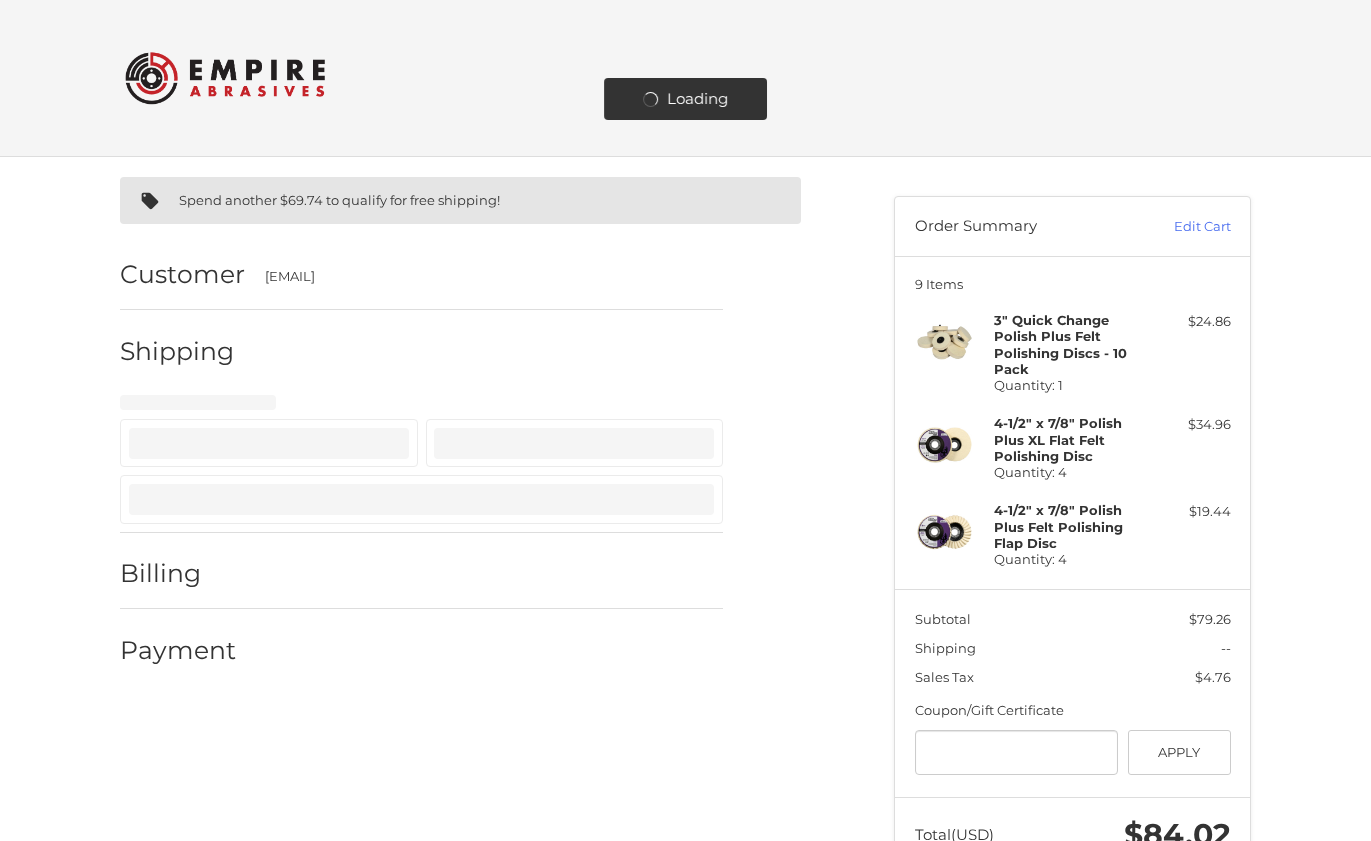 select on "**" 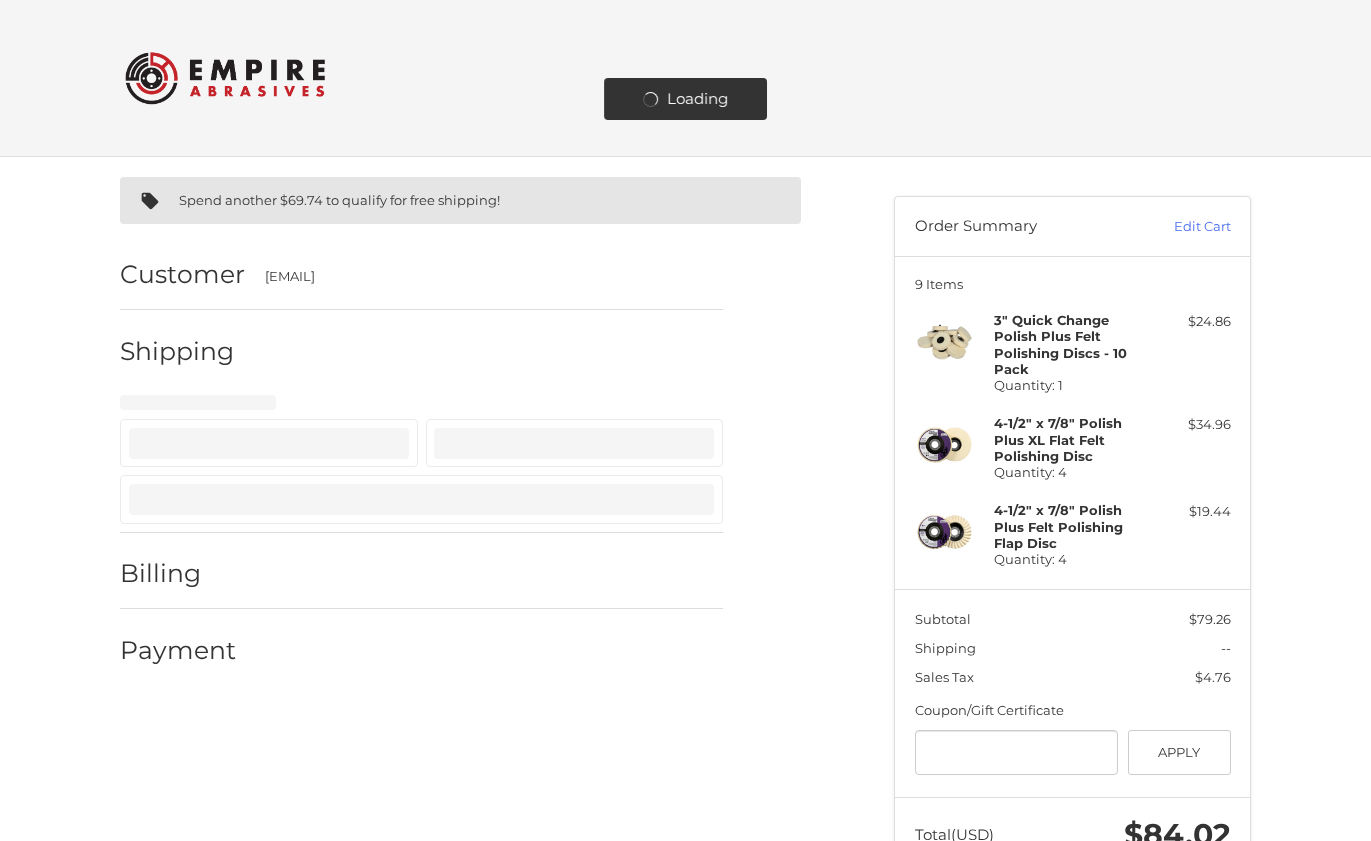 scroll, scrollTop: 72, scrollLeft: 0, axis: vertical 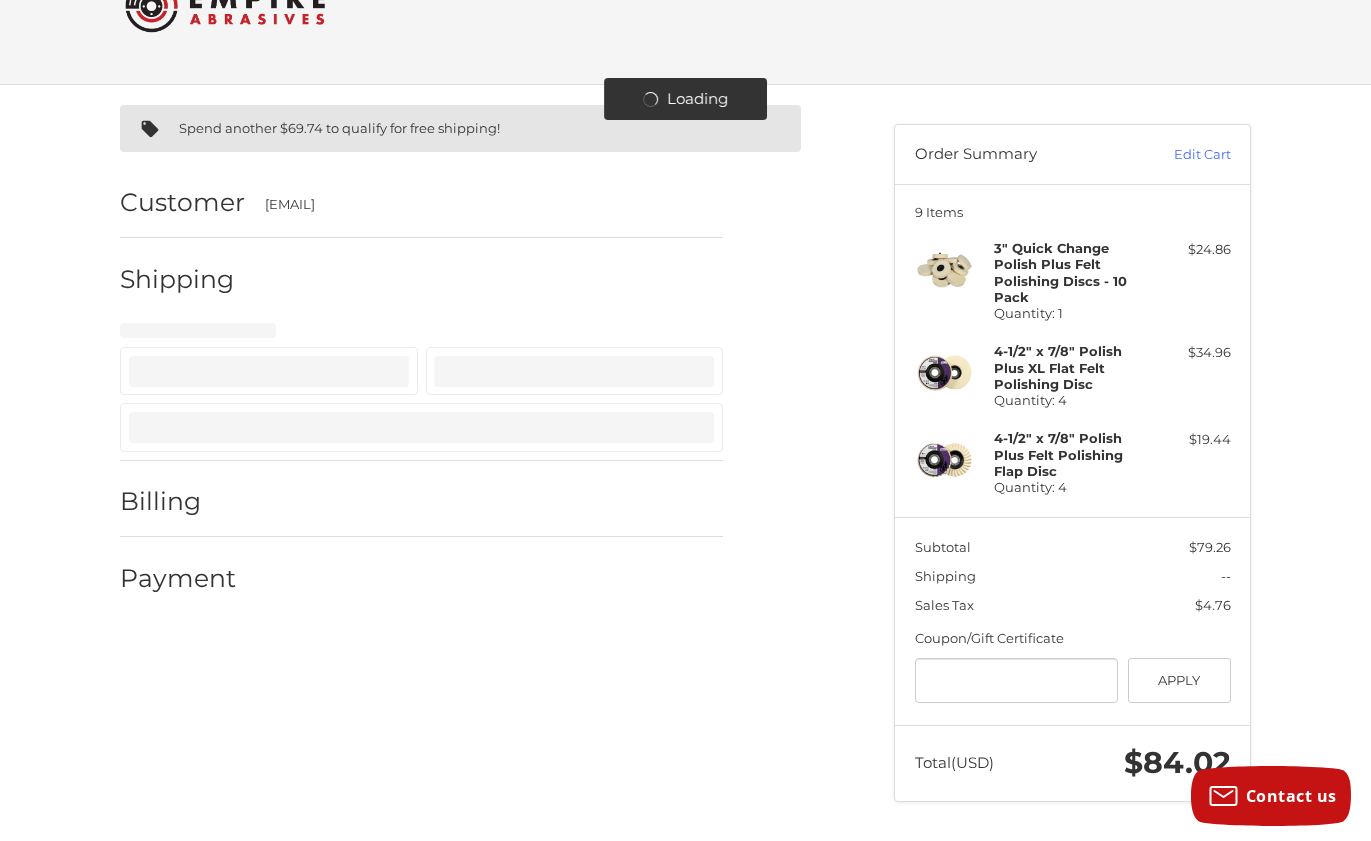 select on "**" 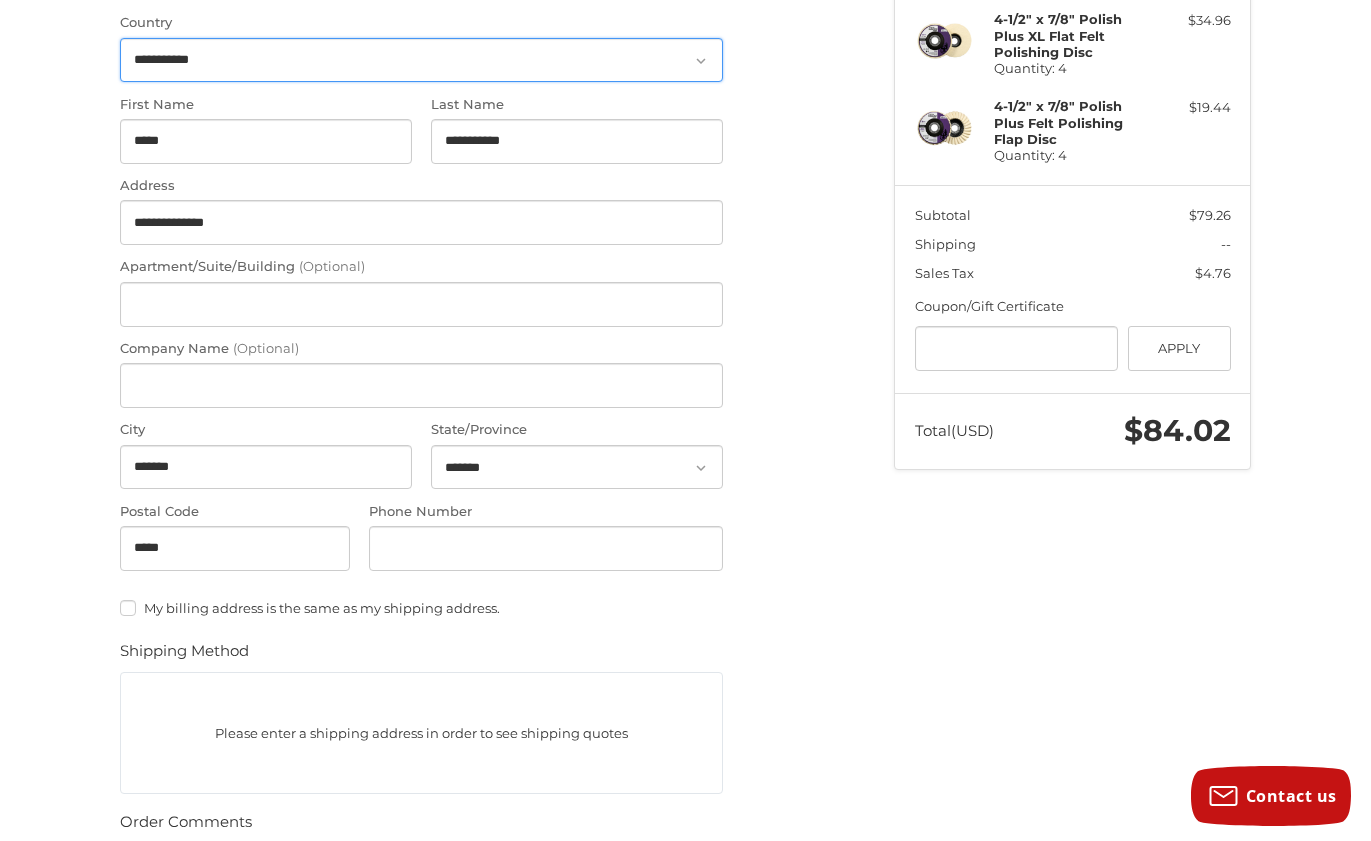 scroll, scrollTop: 406, scrollLeft: 0, axis: vertical 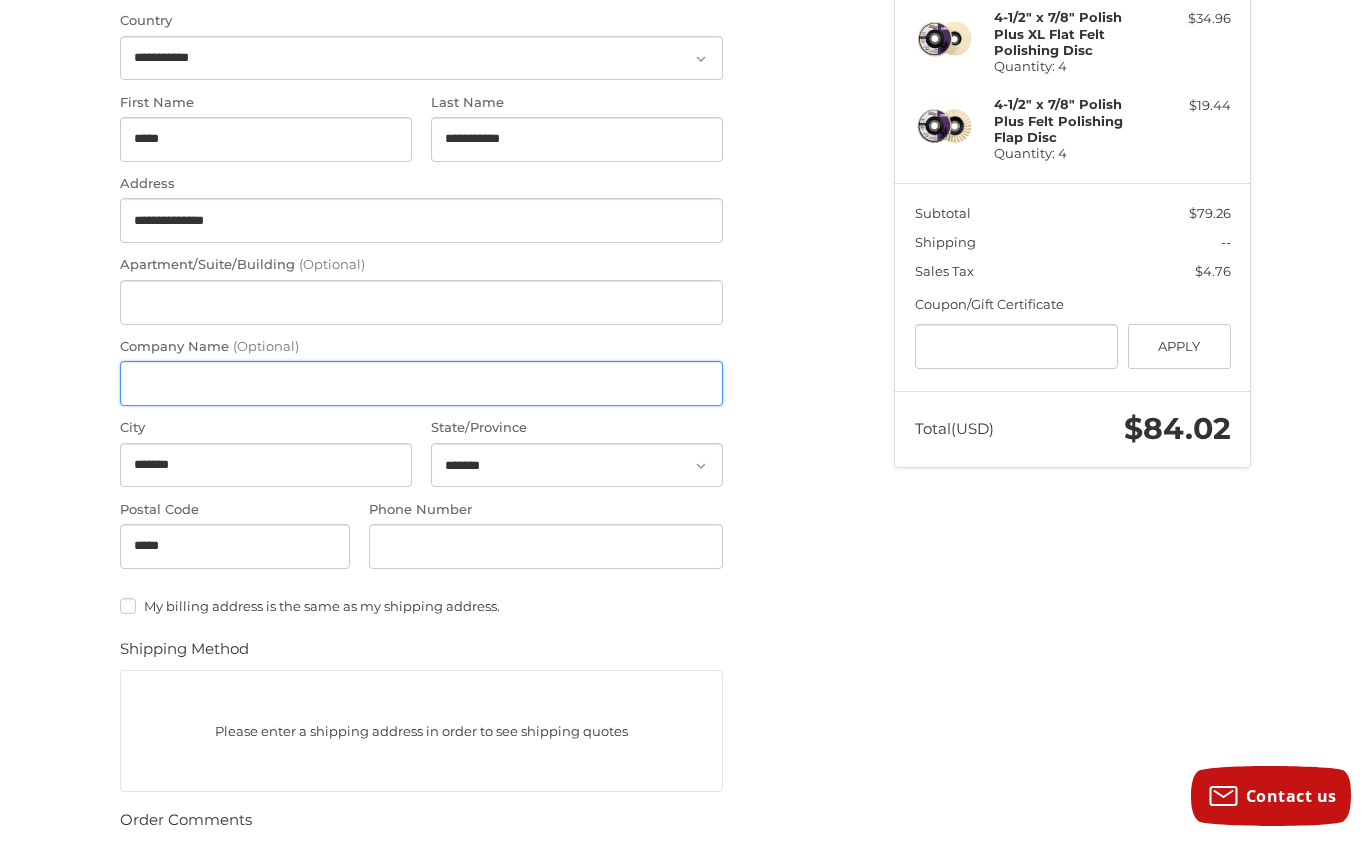 click on "Company Name   (Optional)" at bounding box center [421, 383] 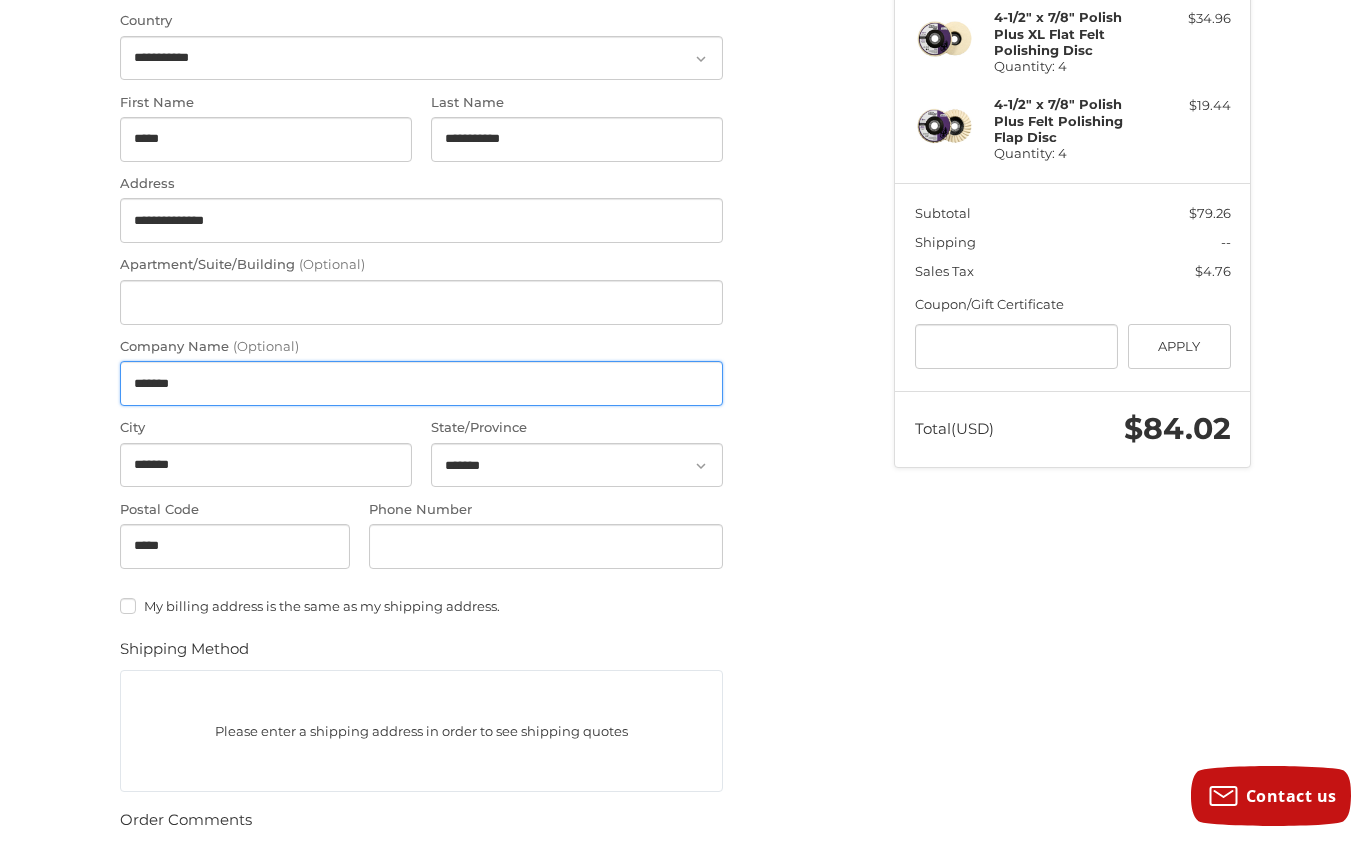 type on "*******" 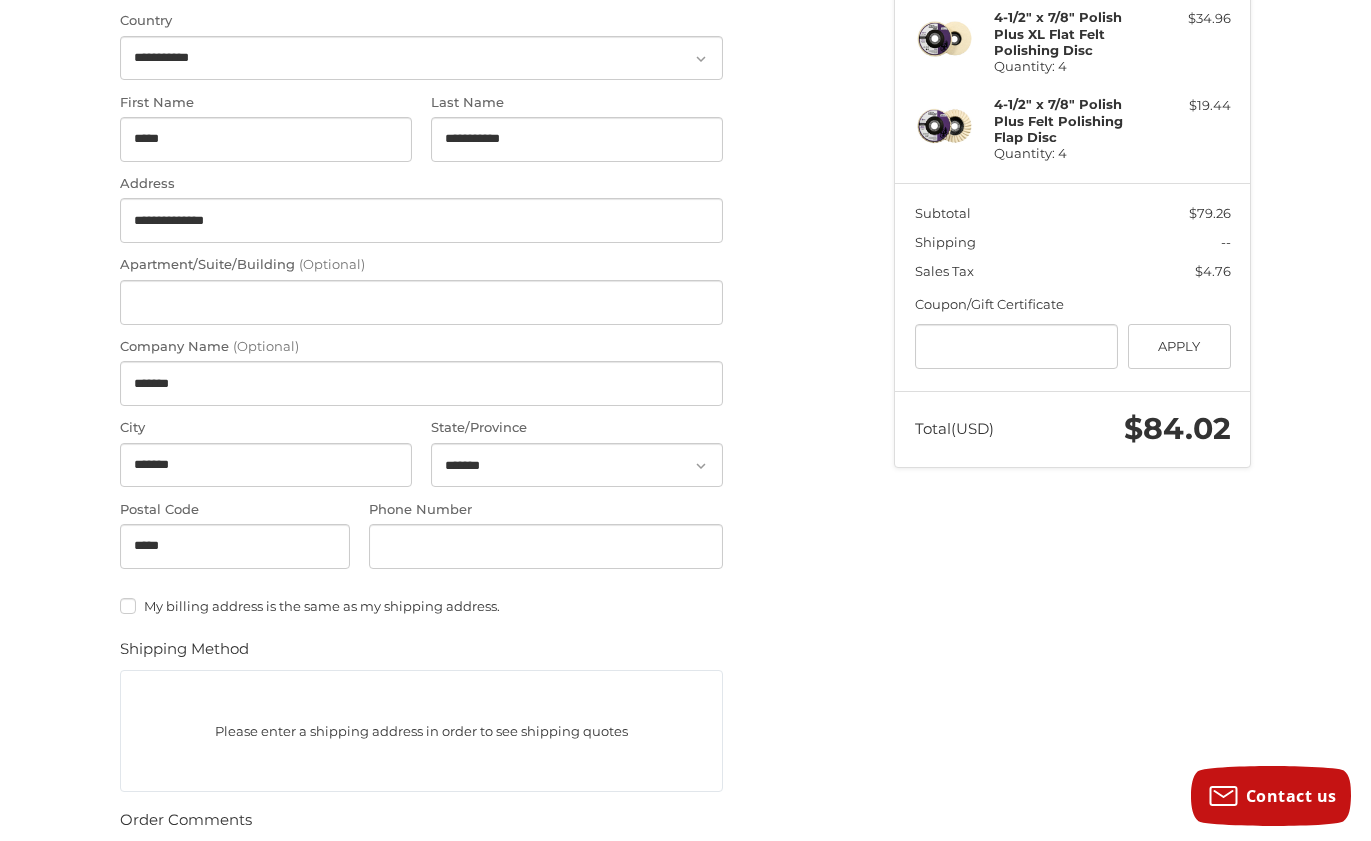 click on "**********" at bounding box center (686, 451) 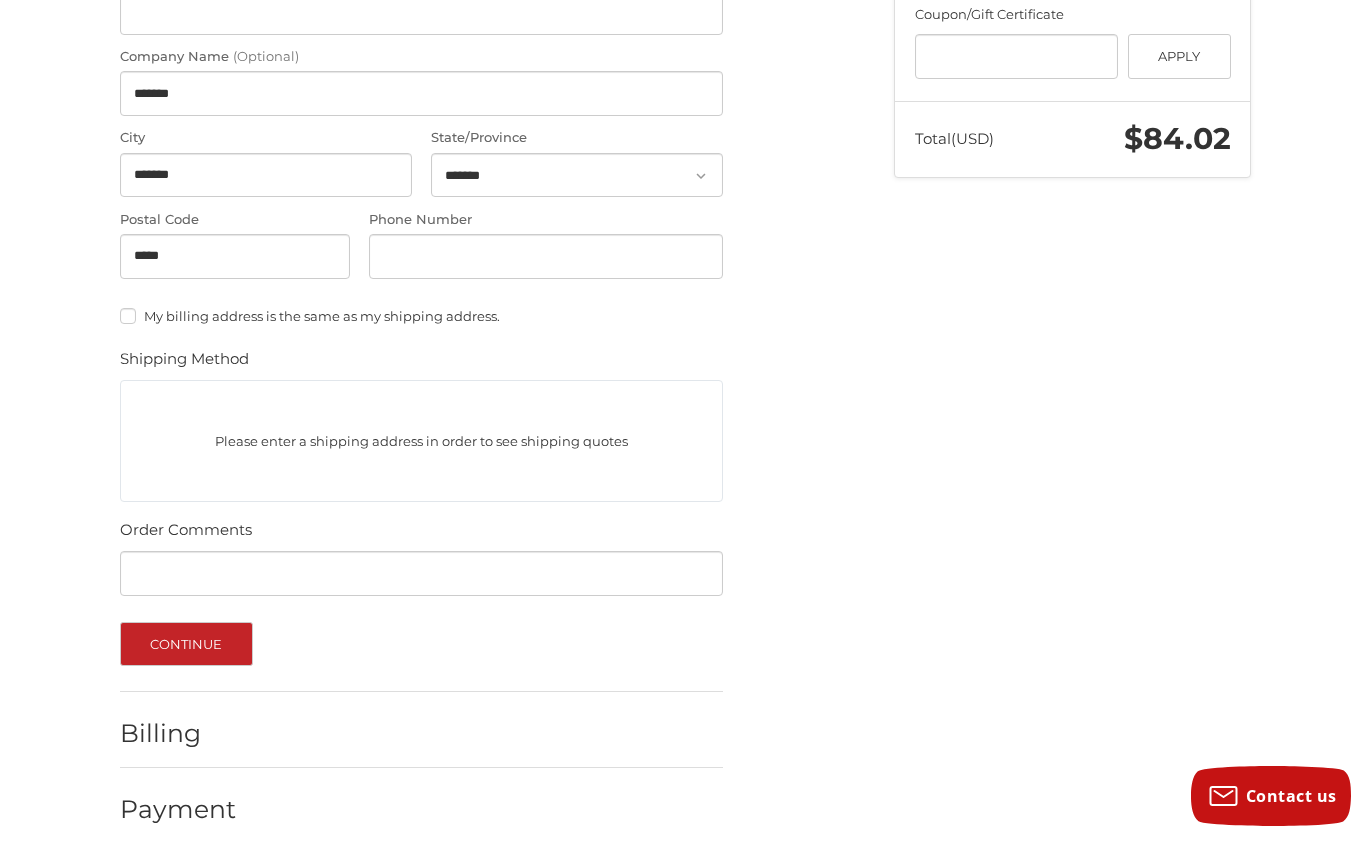 scroll, scrollTop: 718, scrollLeft: 0, axis: vertical 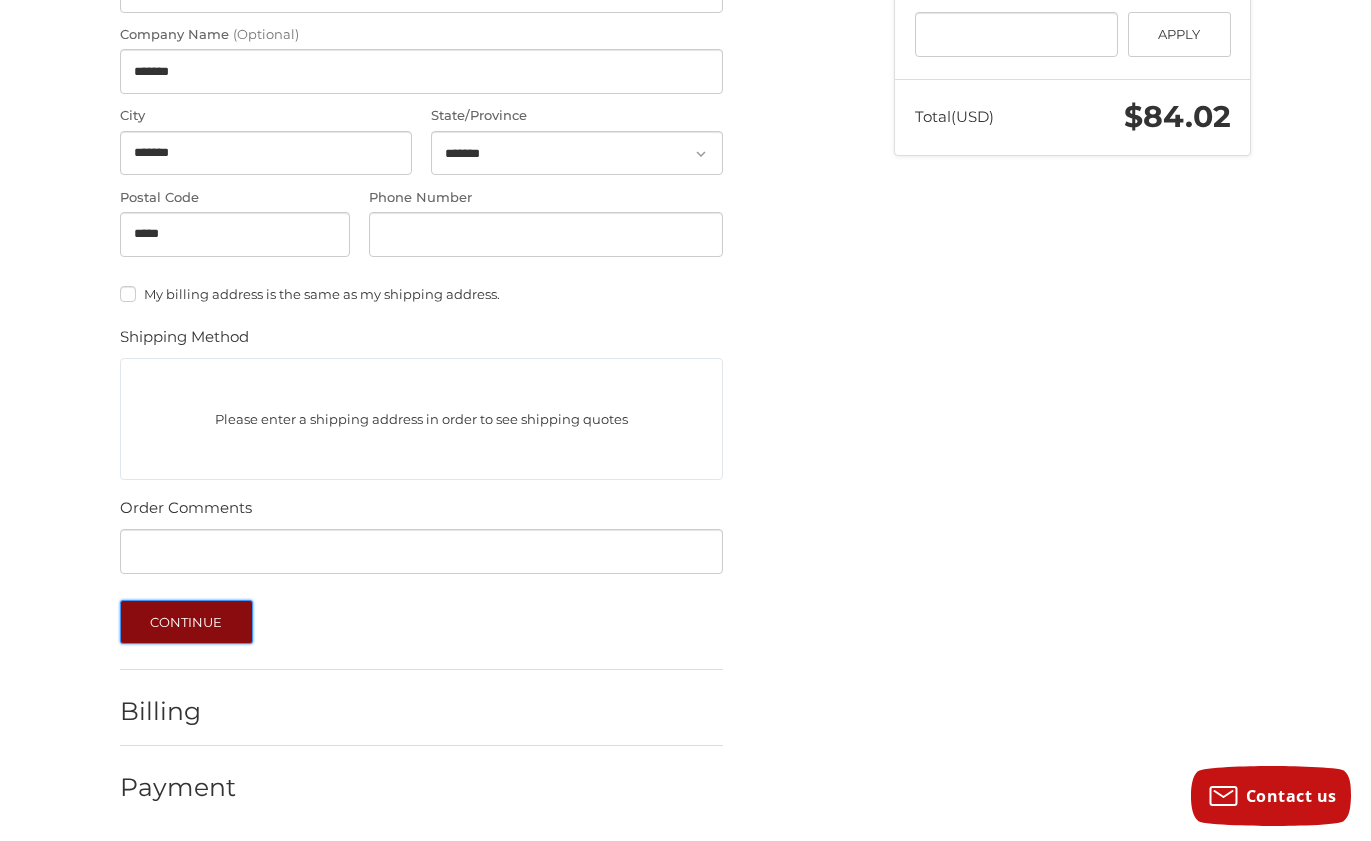 click on "Continue" at bounding box center (186, 622) 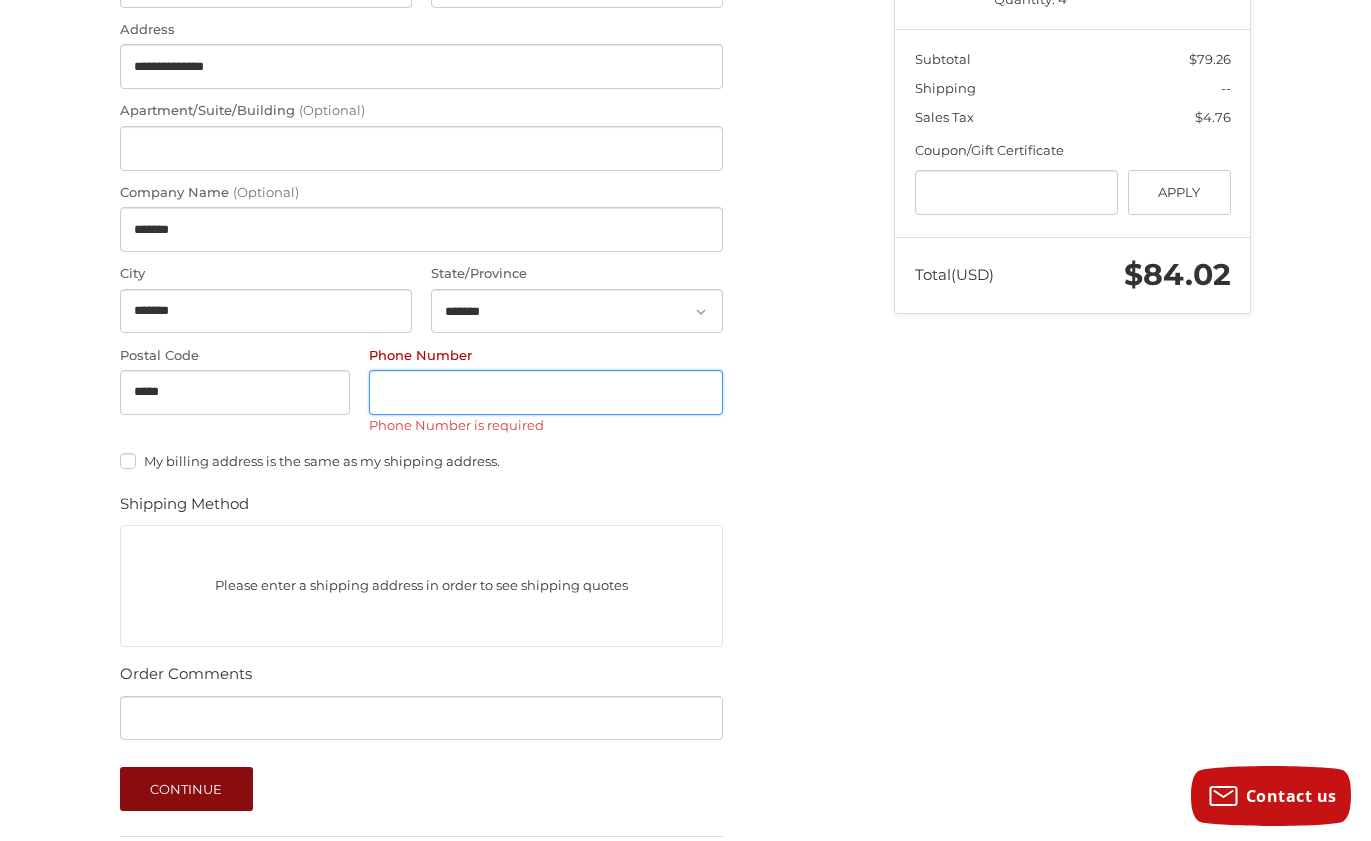 scroll, scrollTop: 530, scrollLeft: 0, axis: vertical 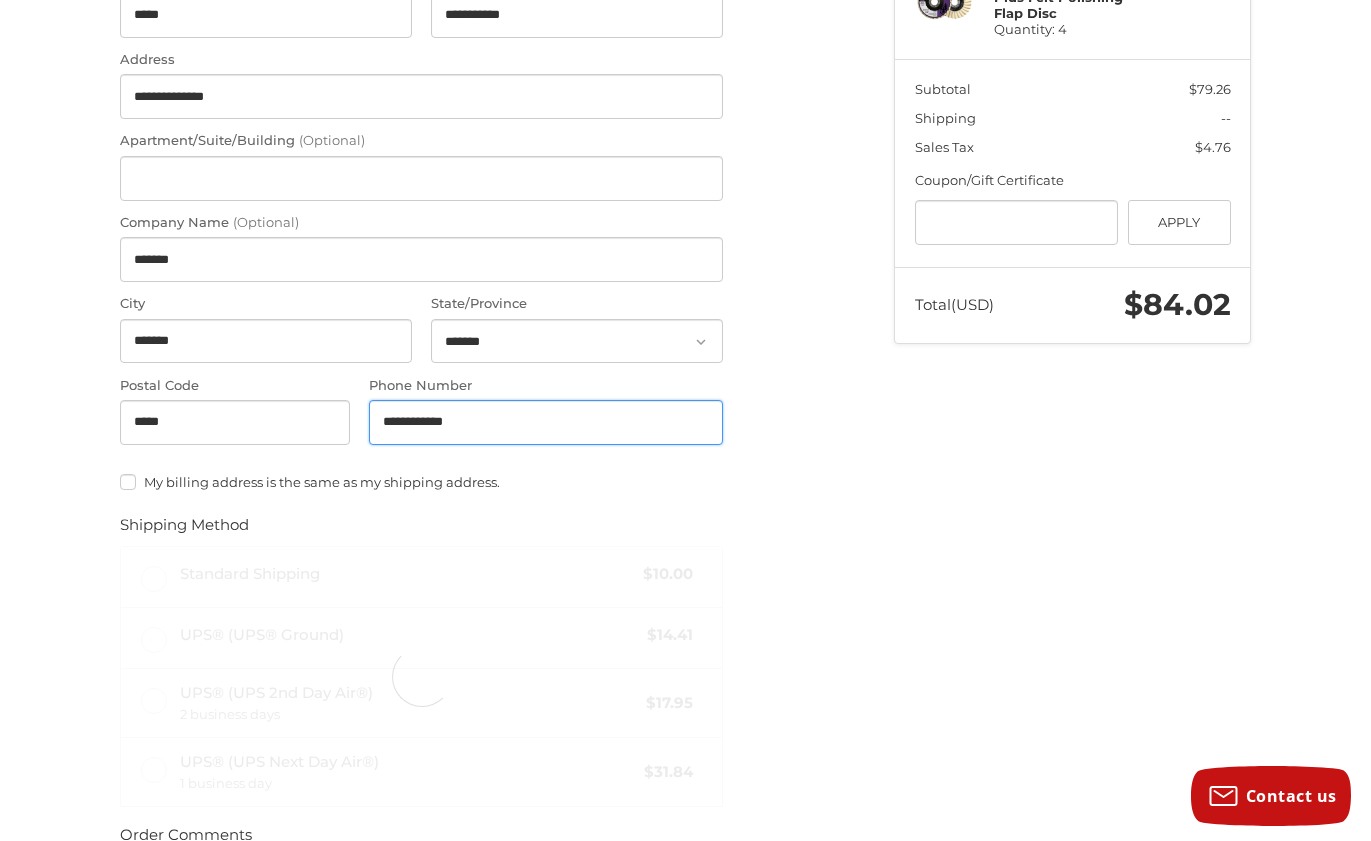 type on "**********" 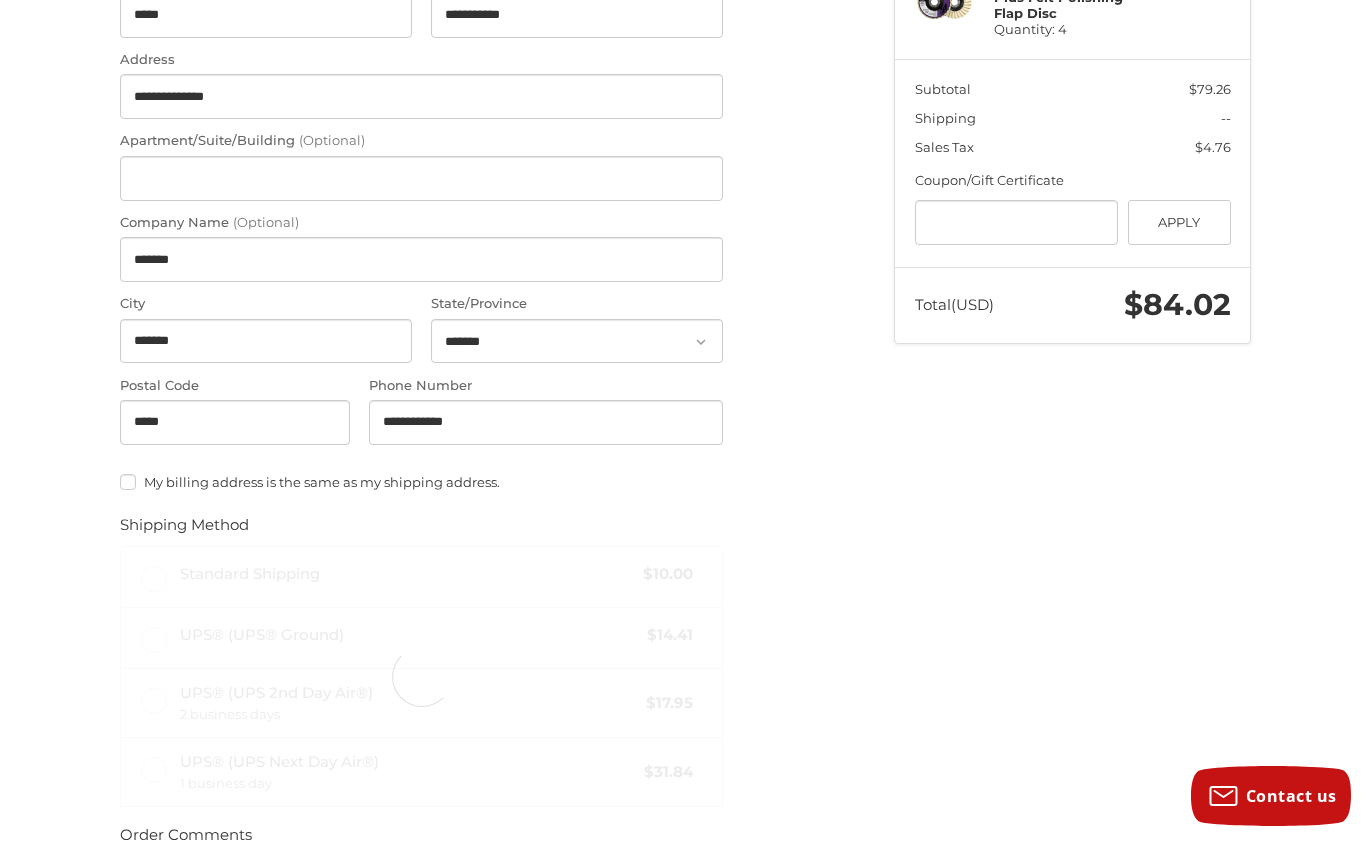 click on "**********" at bounding box center [686, 397] 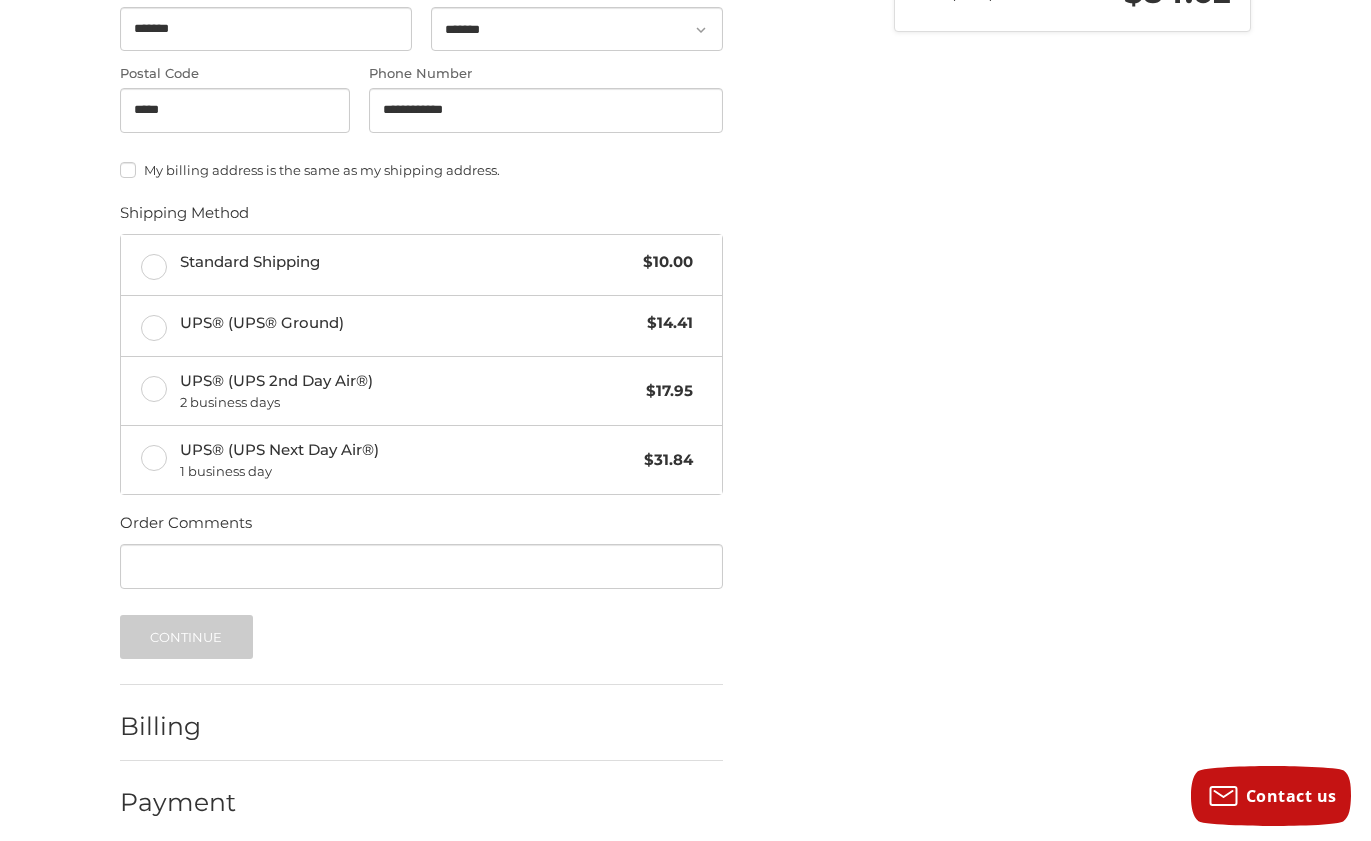 scroll, scrollTop: 857, scrollLeft: 0, axis: vertical 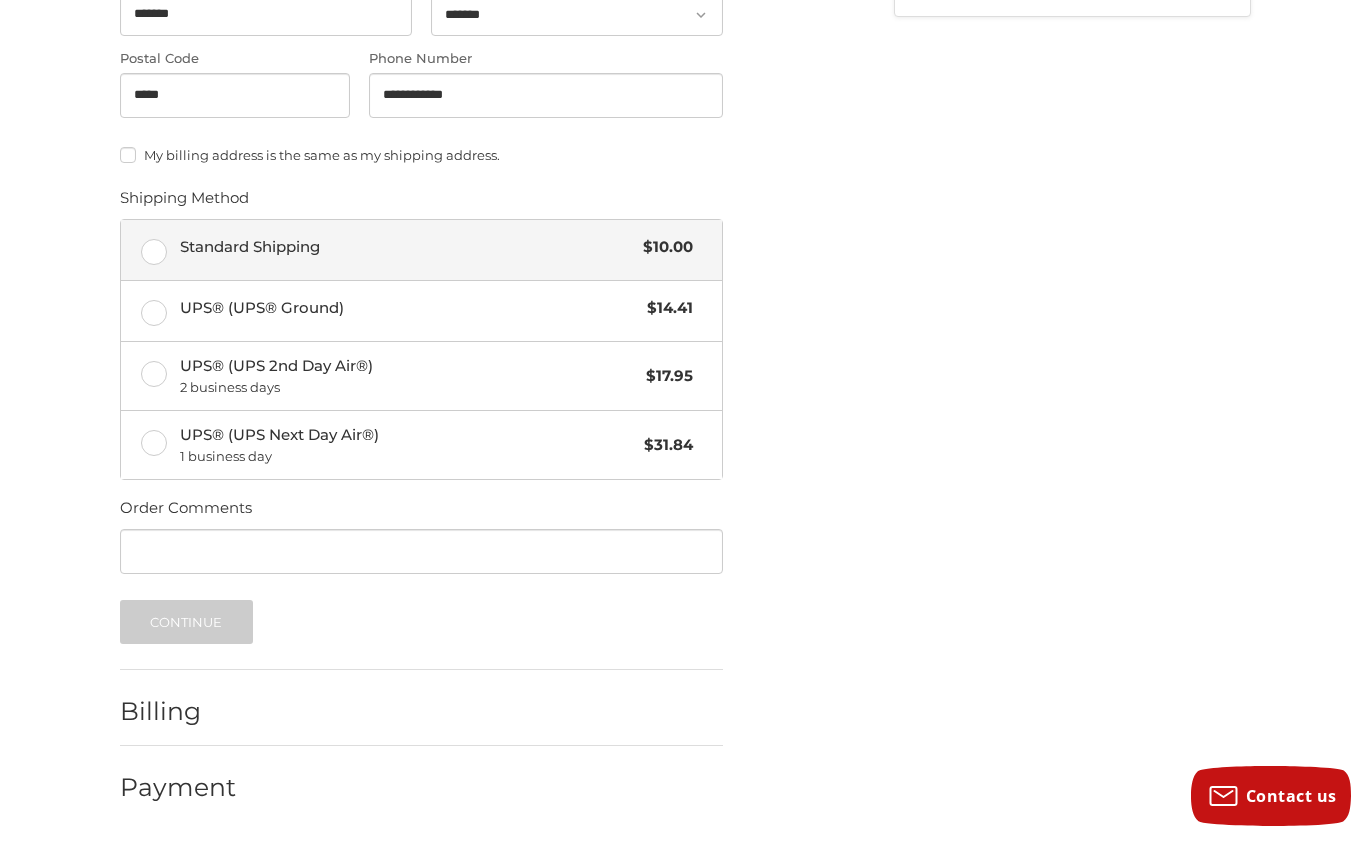 click on "Standard Shipping $10.00" at bounding box center (421, 250) 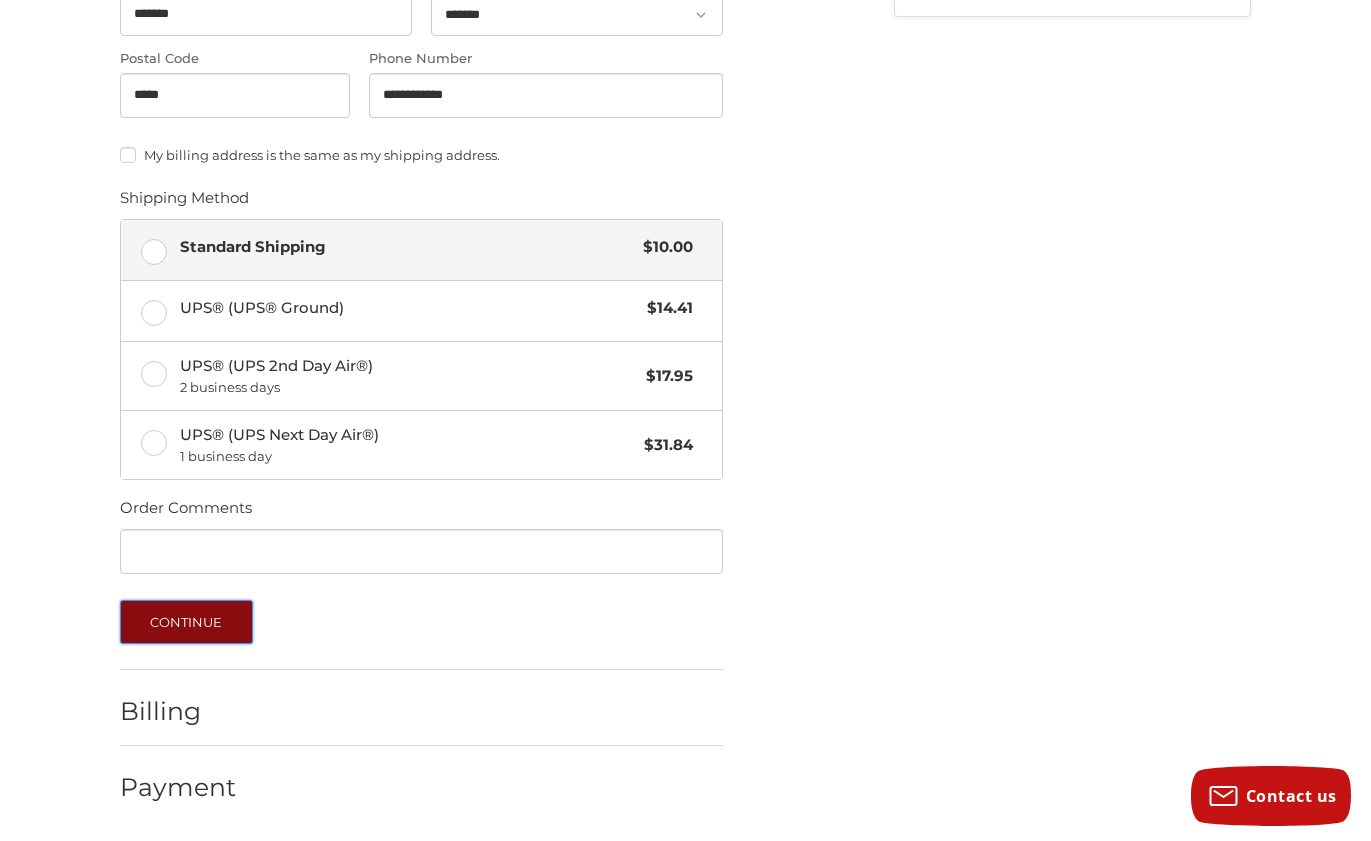 click on "Continue" at bounding box center [186, 622] 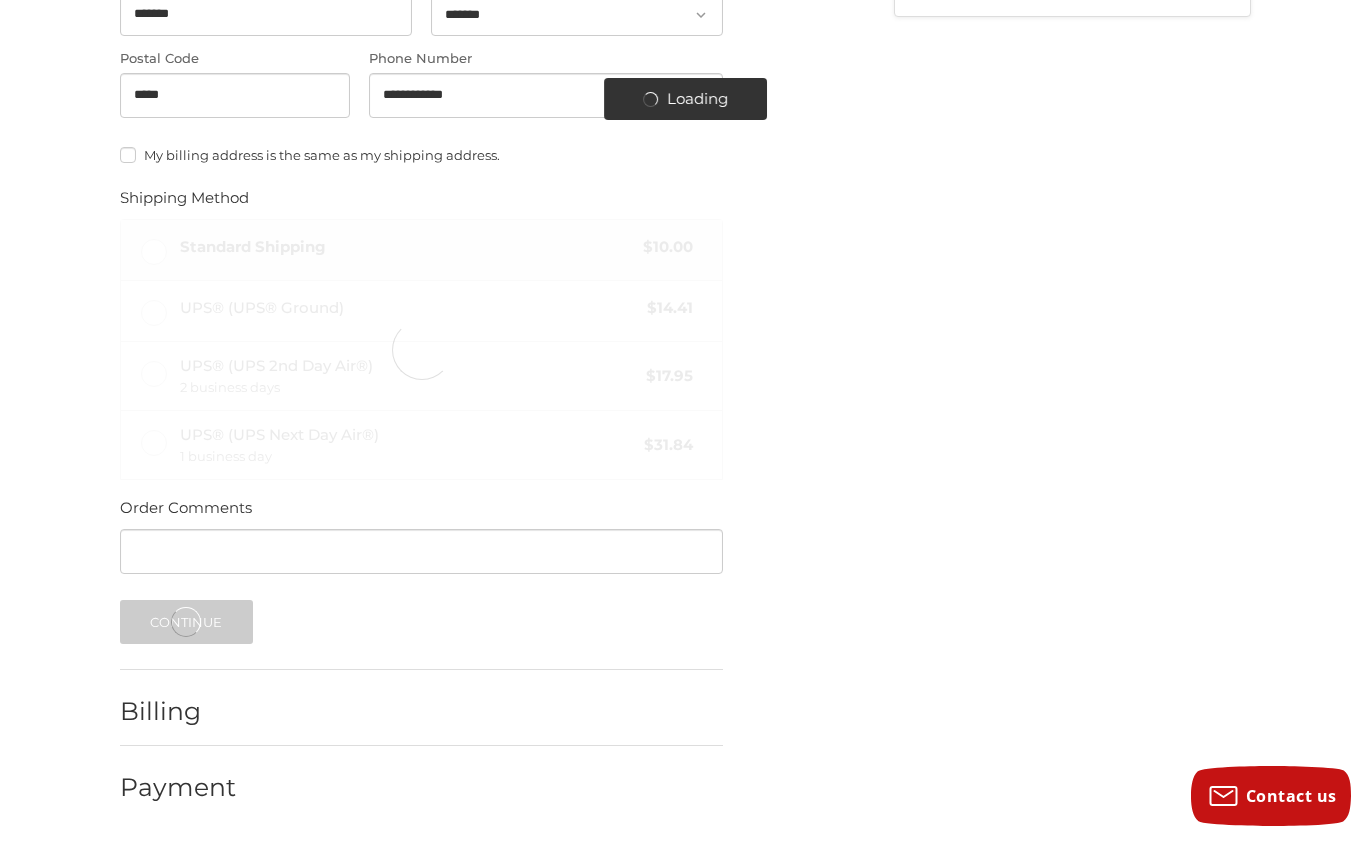 scroll, scrollTop: 72, scrollLeft: 0, axis: vertical 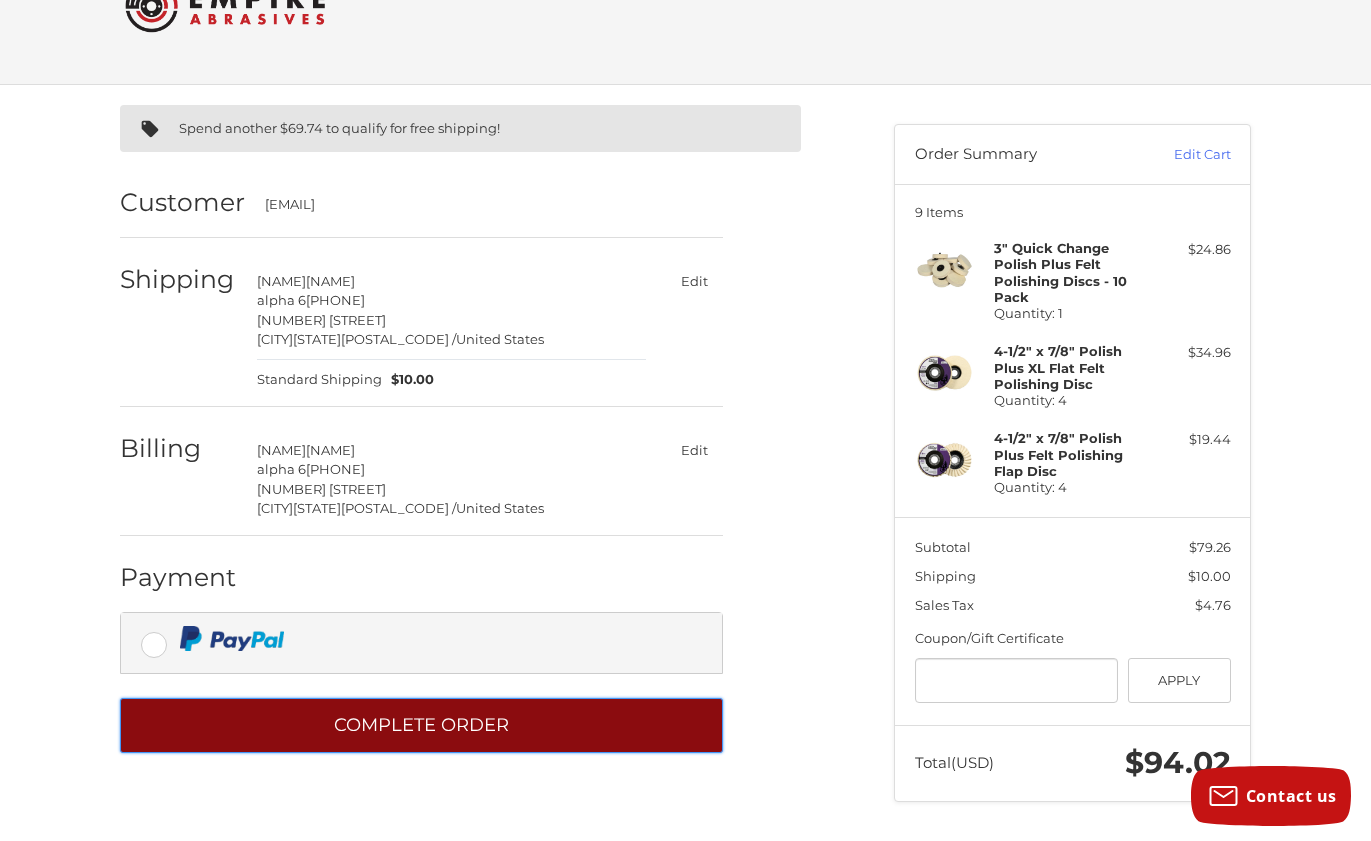 click on "Complete order" at bounding box center (421, 725) 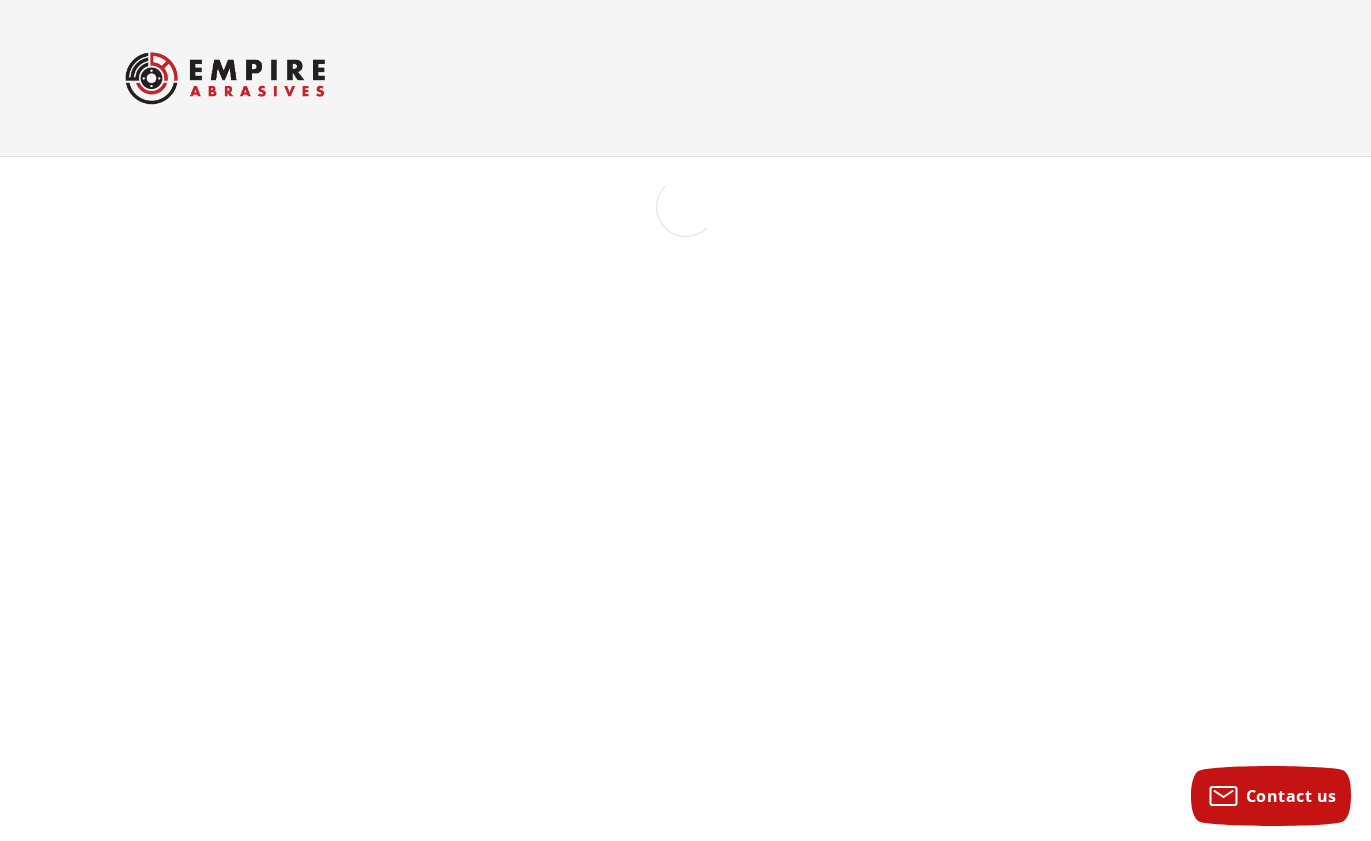 scroll, scrollTop: 0, scrollLeft: 0, axis: both 